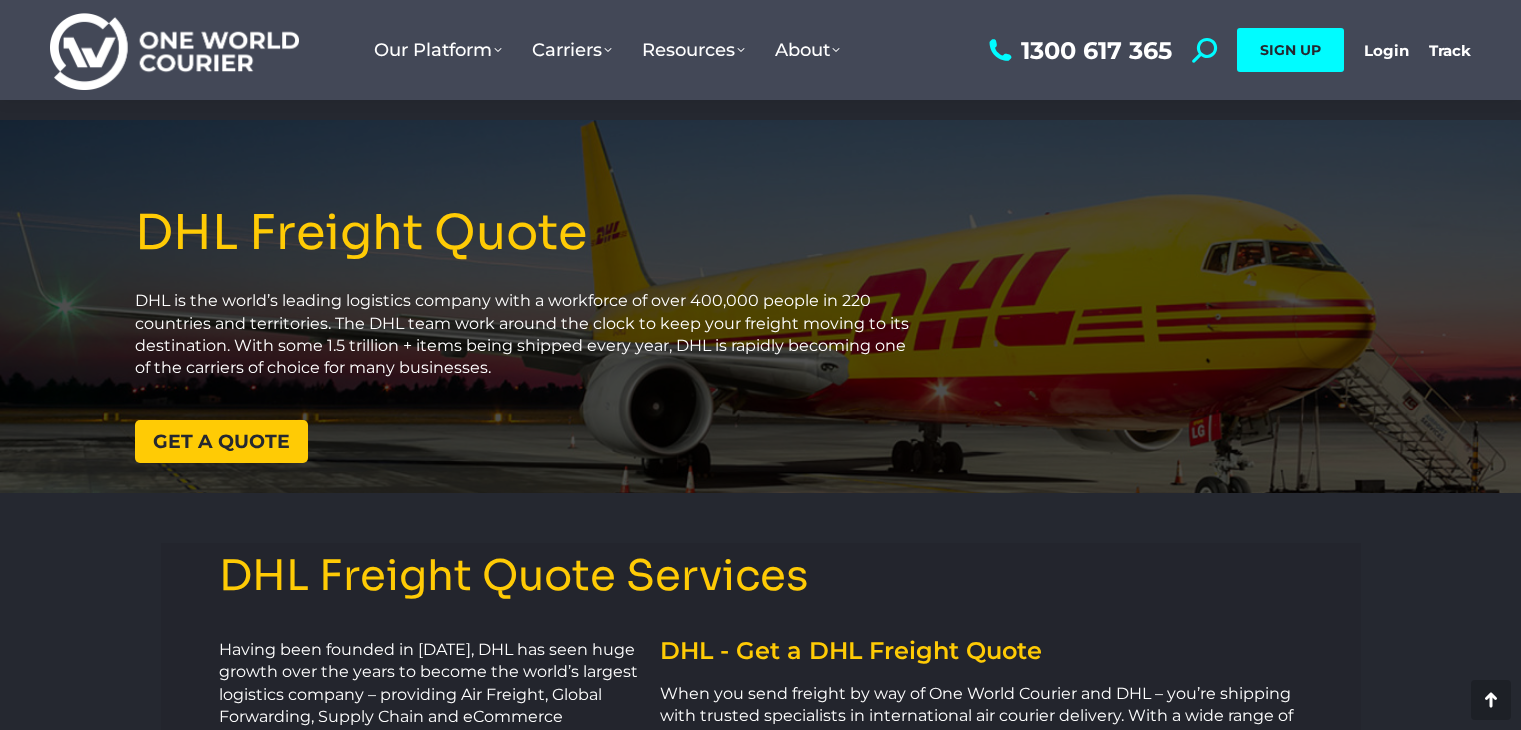 scroll, scrollTop: 500, scrollLeft: 0, axis: vertical 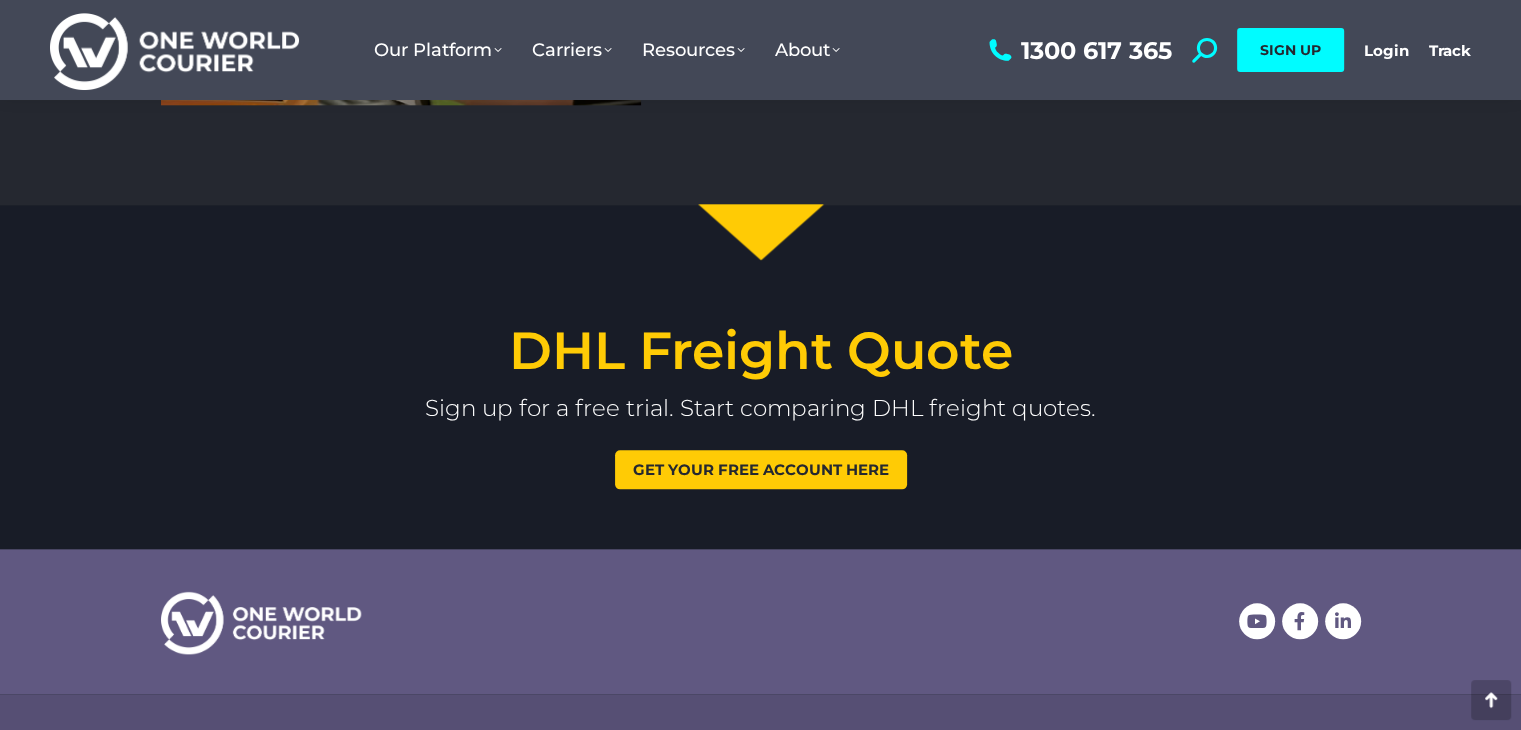 click on "Get your free account here" at bounding box center [761, 469] 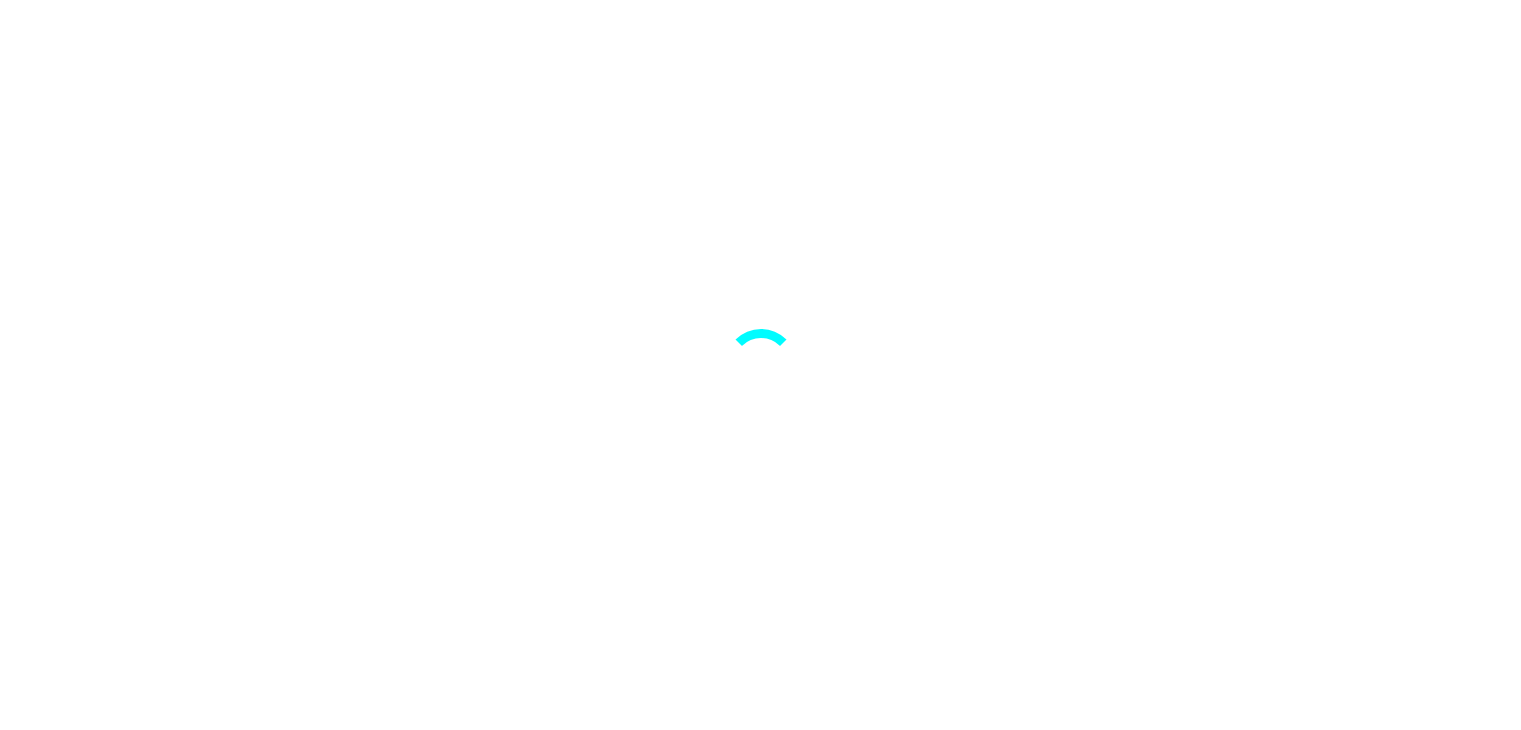 scroll, scrollTop: 0, scrollLeft: 0, axis: both 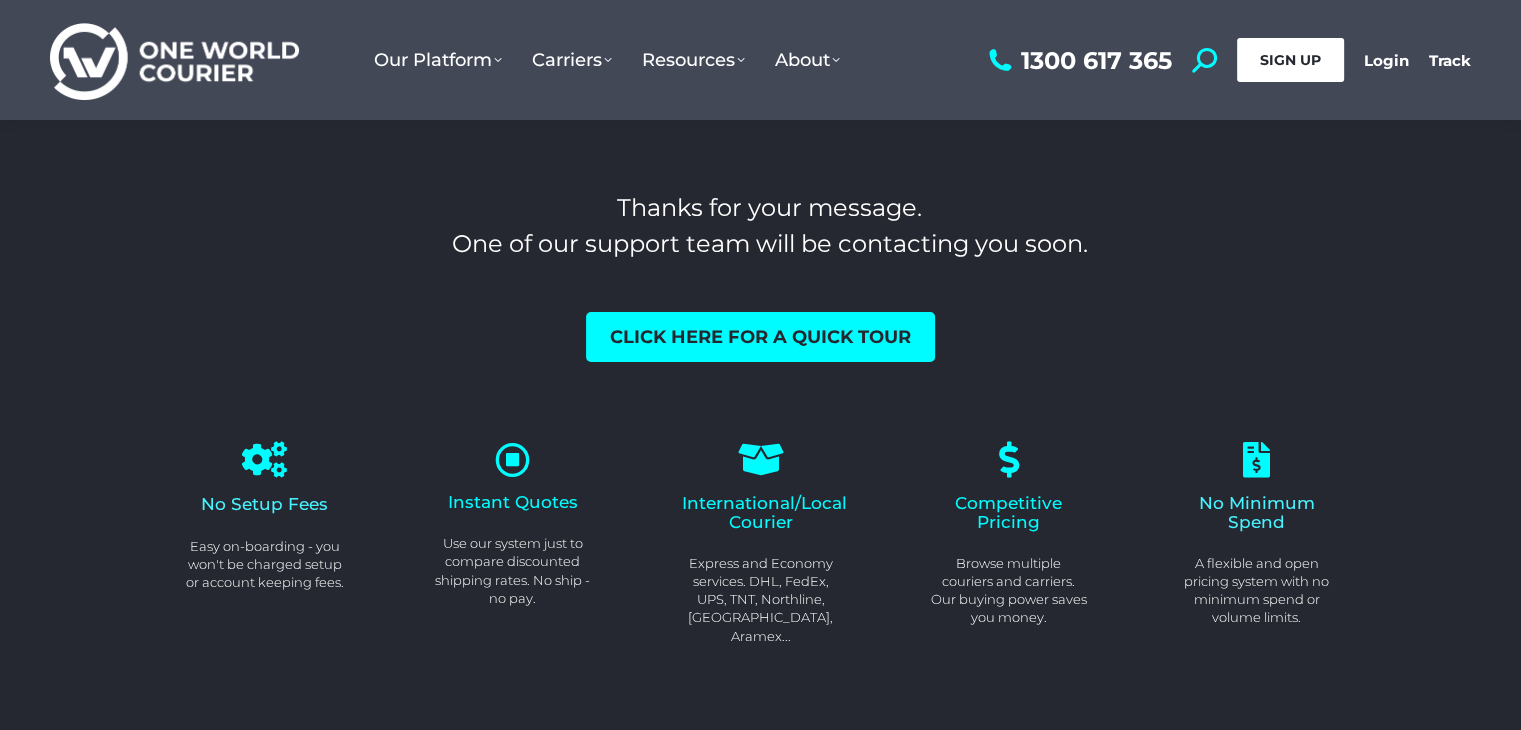click on "SIGN UP" at bounding box center (1290, 60) 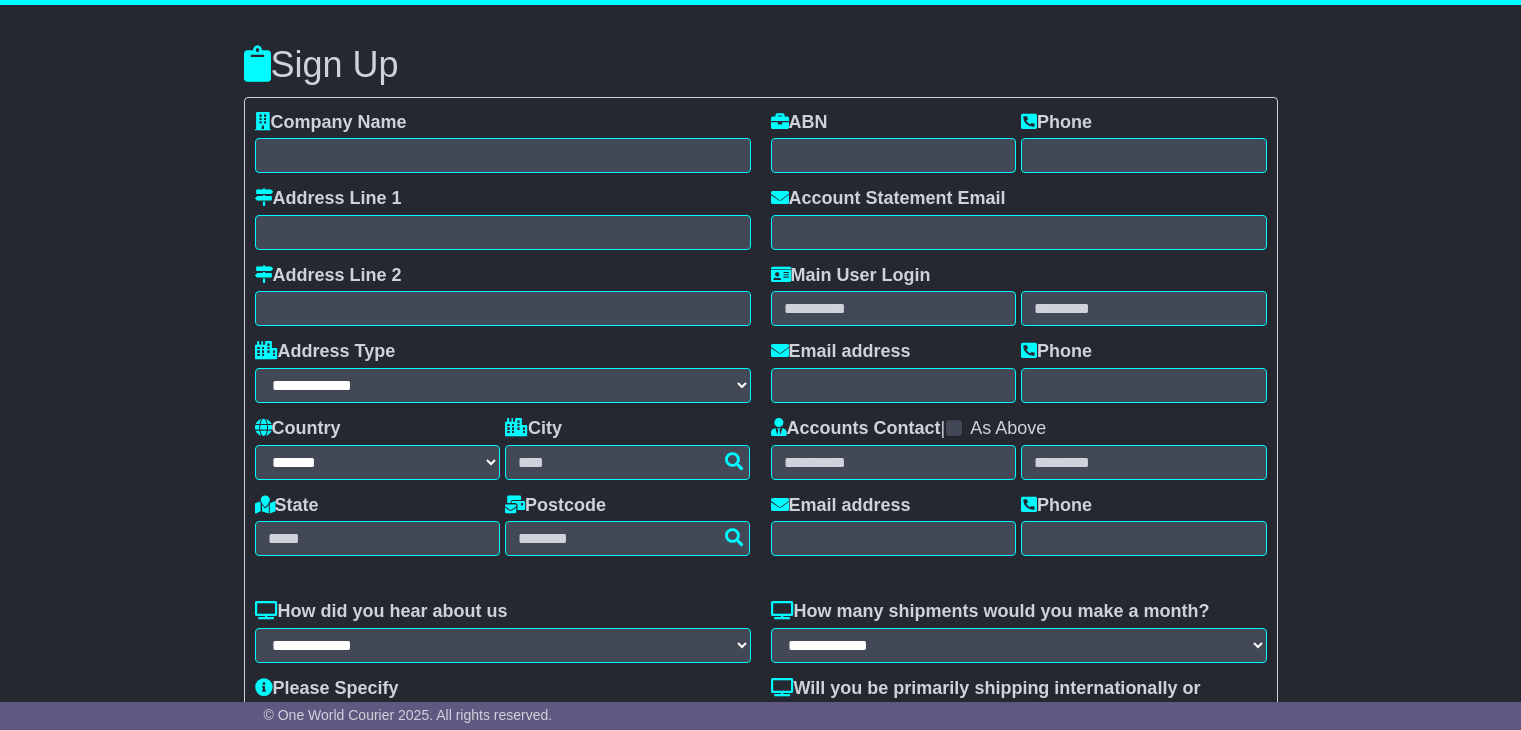 select on "**" 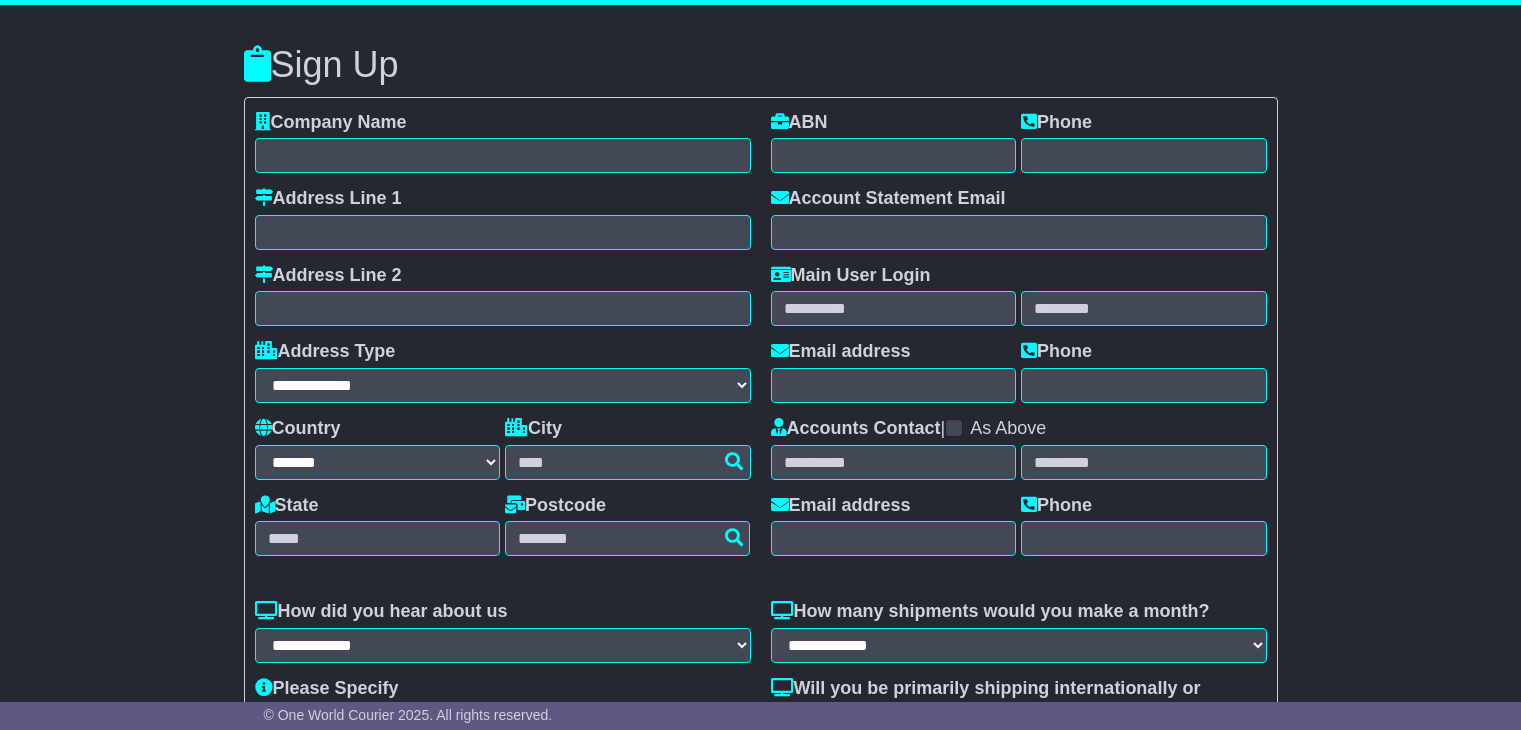 scroll, scrollTop: 0, scrollLeft: 0, axis: both 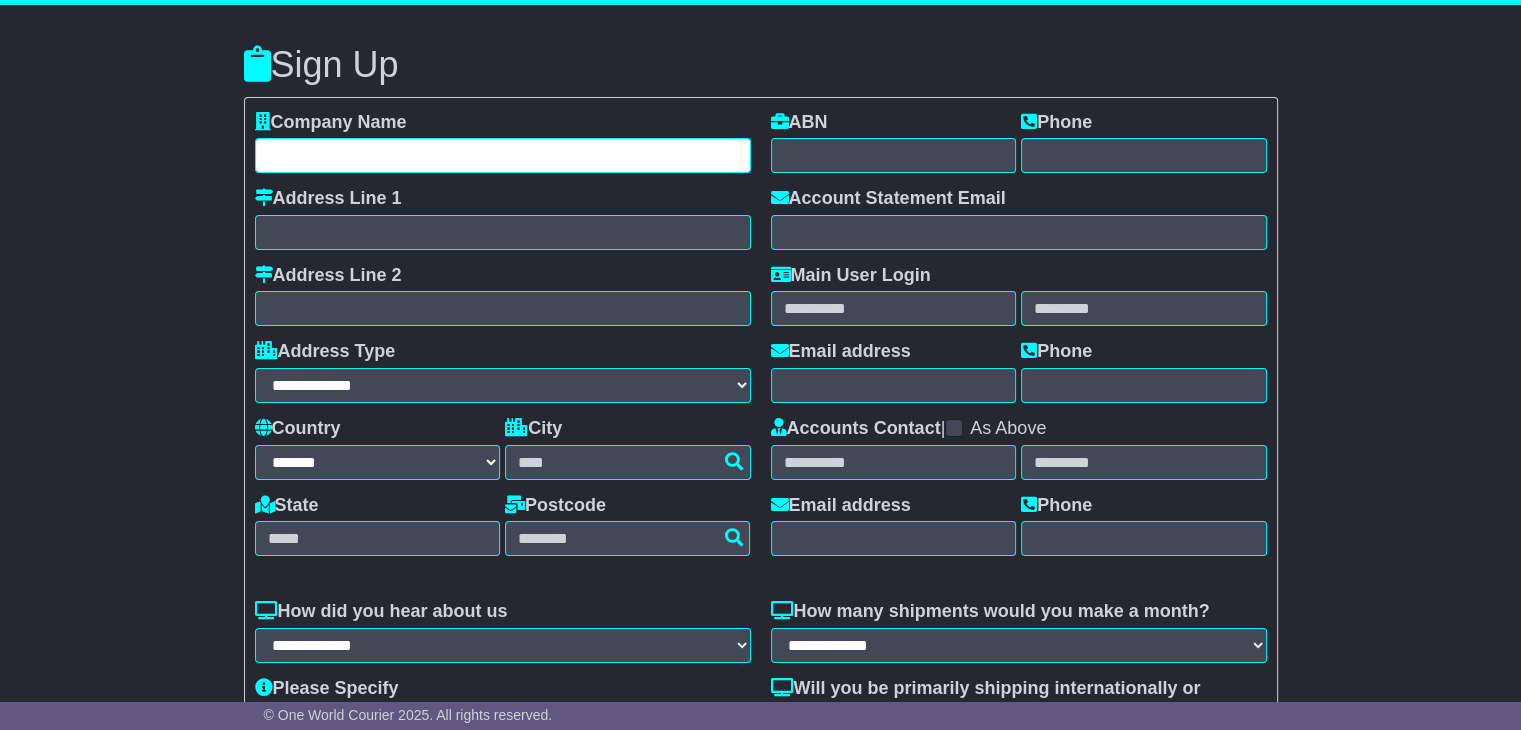 click at bounding box center [503, 155] 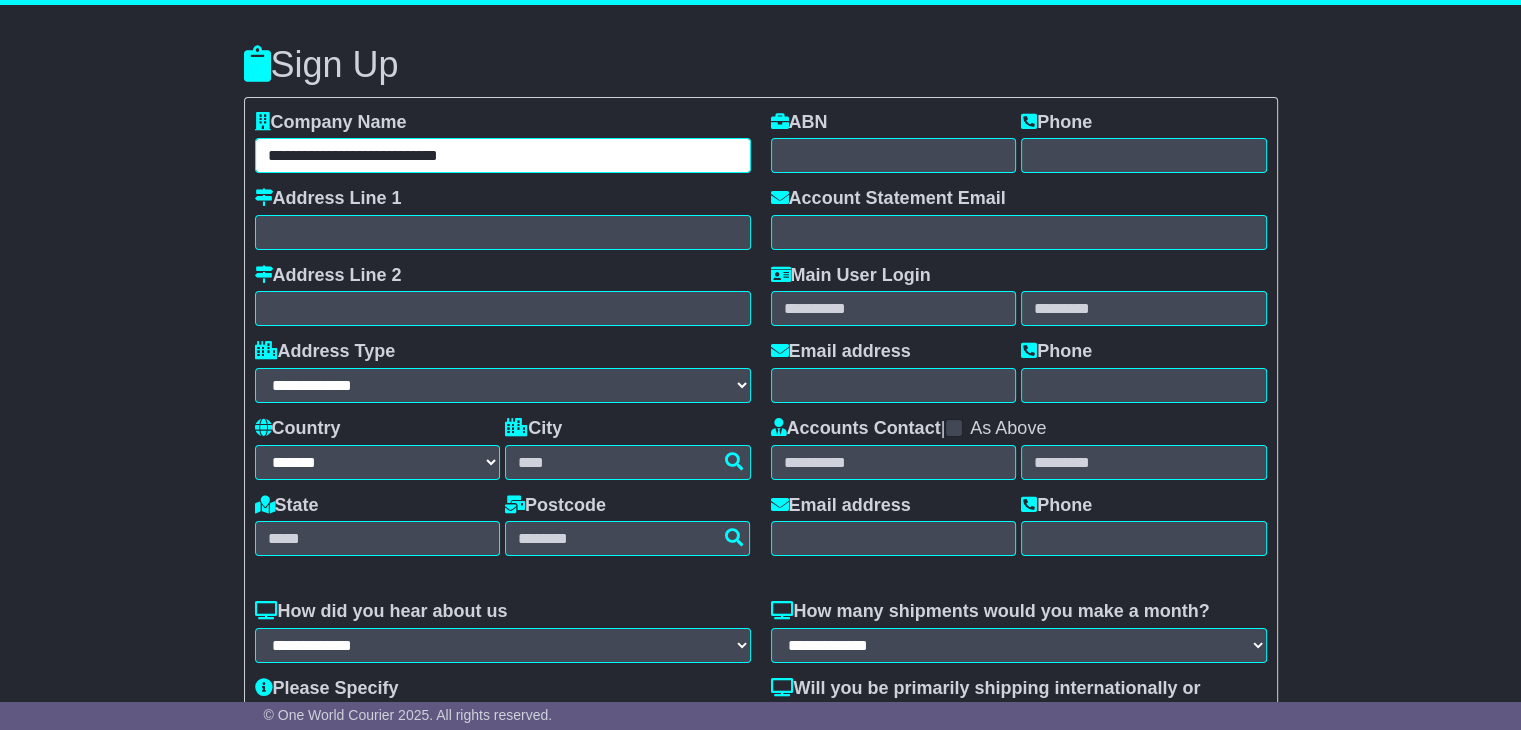 type on "**********" 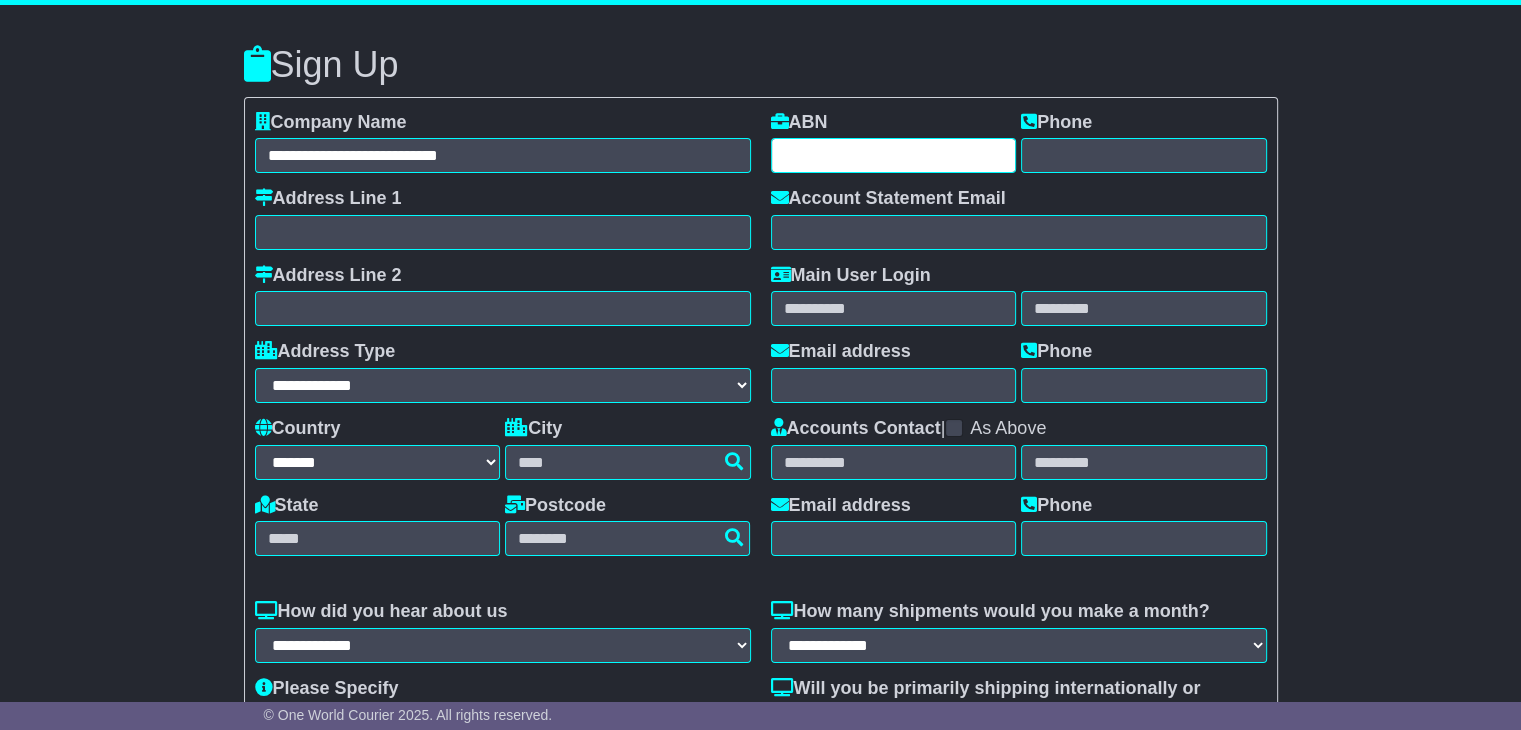 click at bounding box center [894, 155] 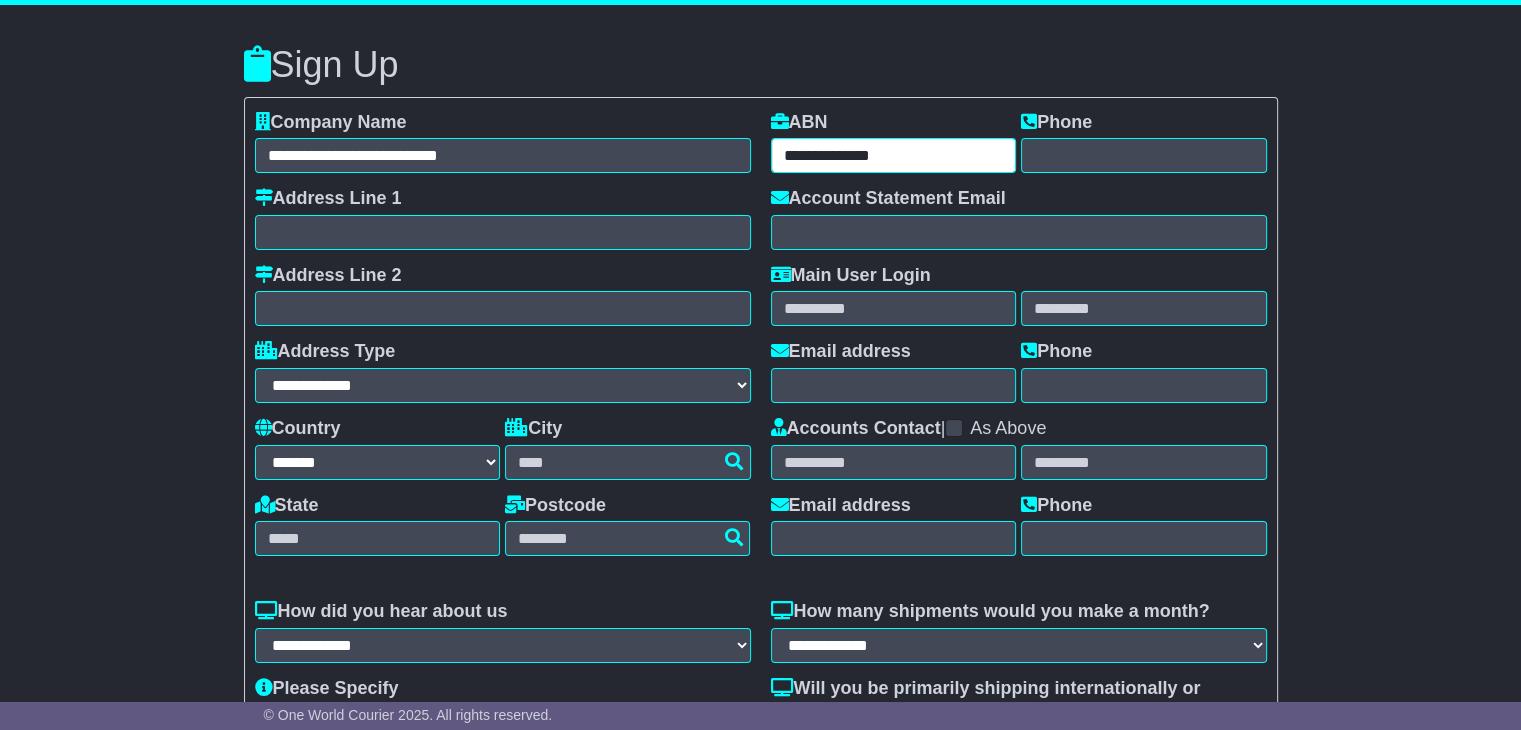 type on "**********" 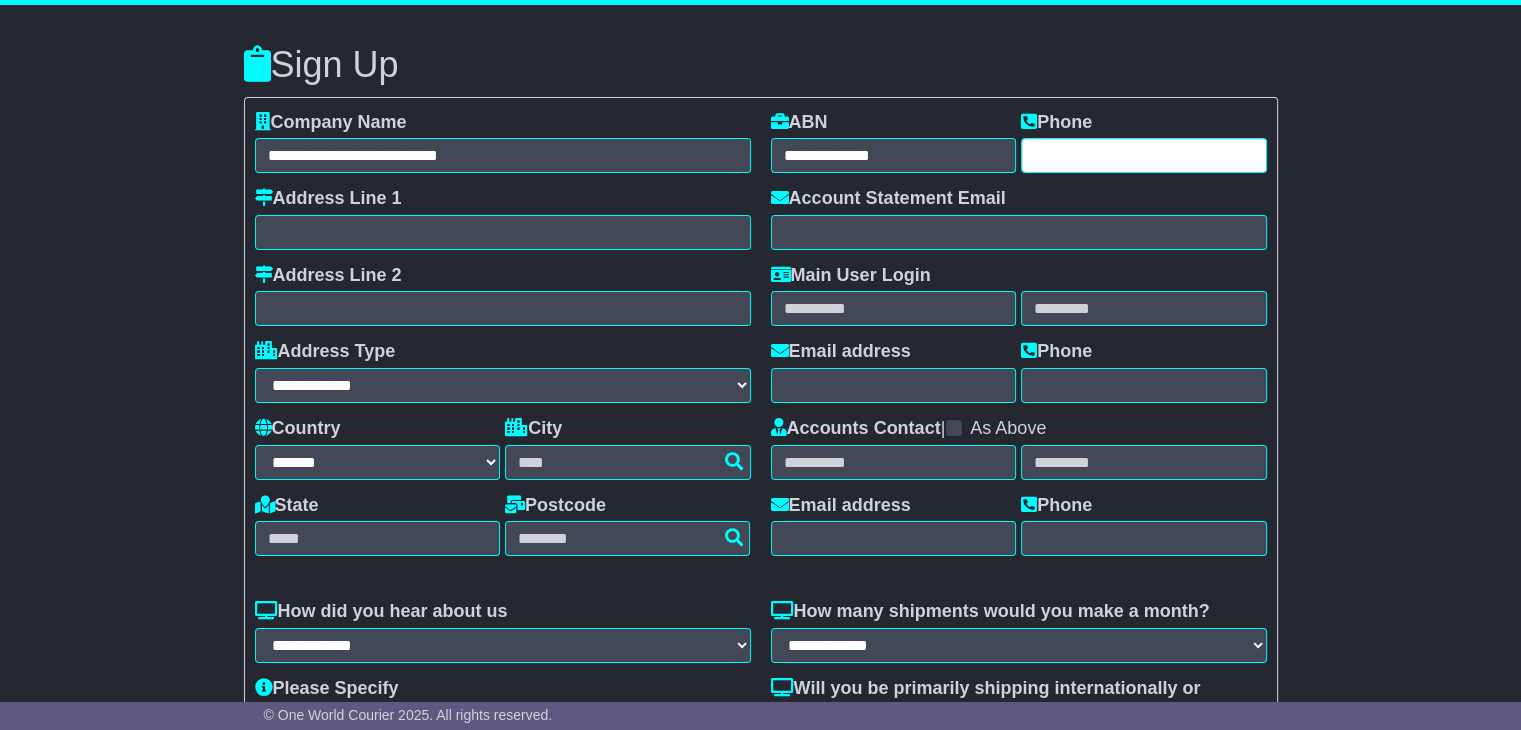 click at bounding box center (1144, 155) 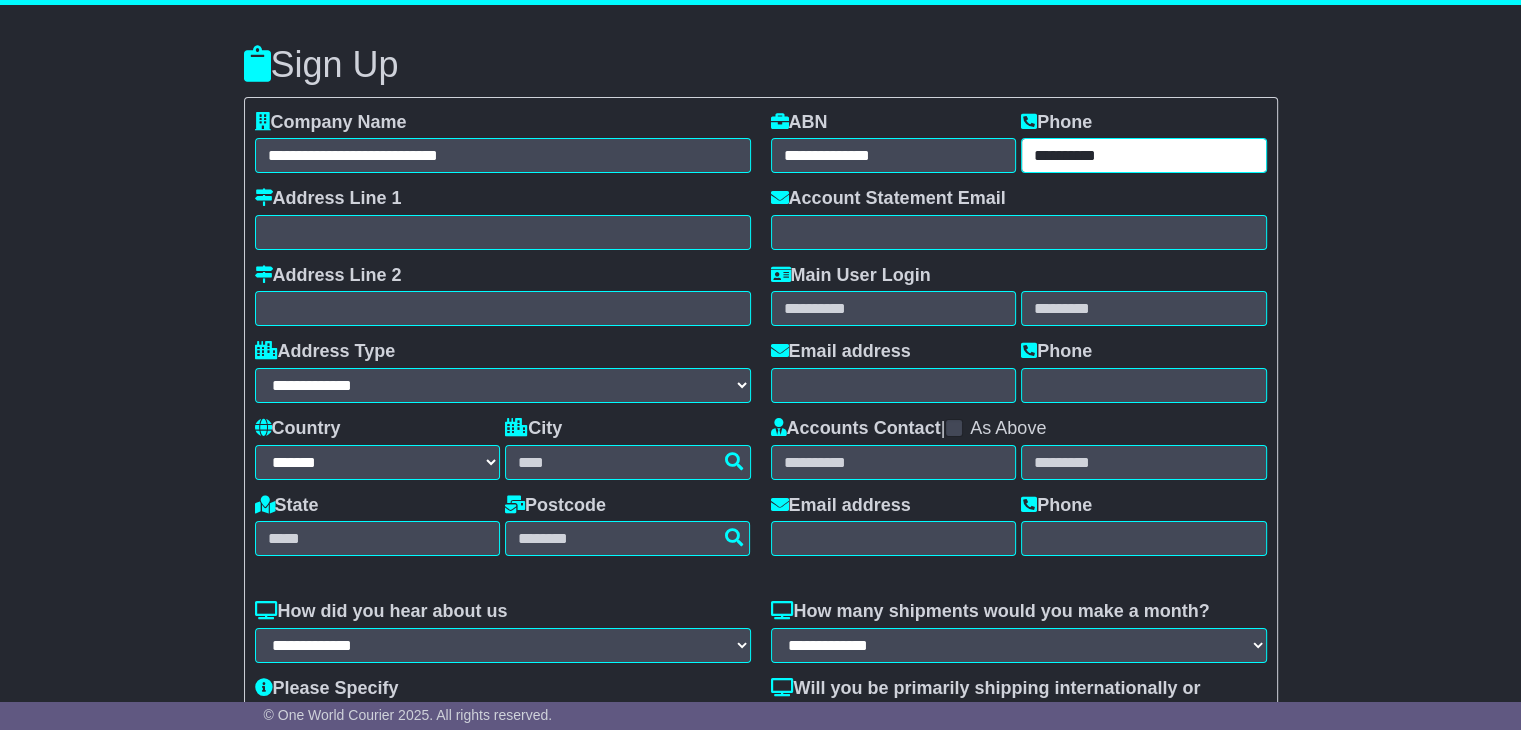 type on "**********" 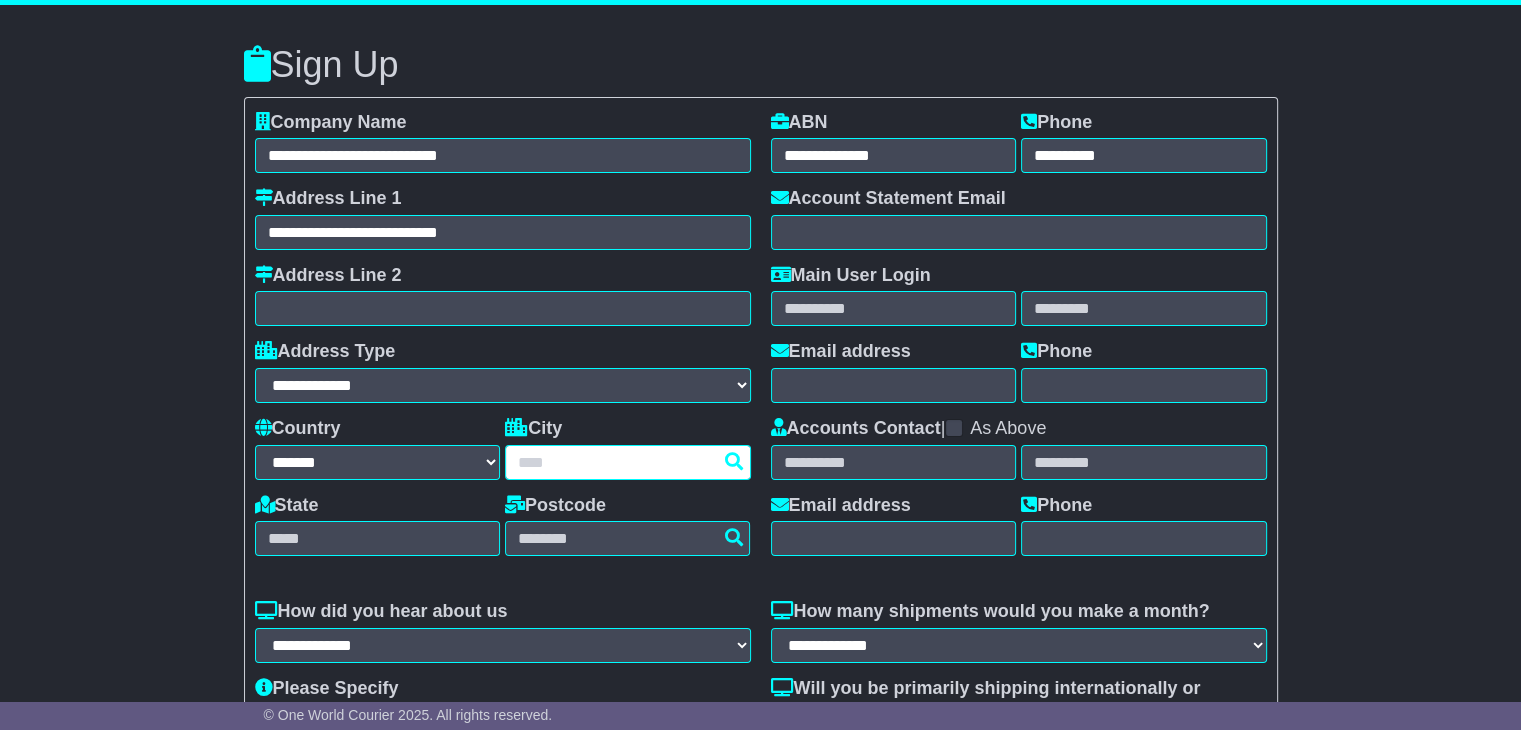 type on "******" 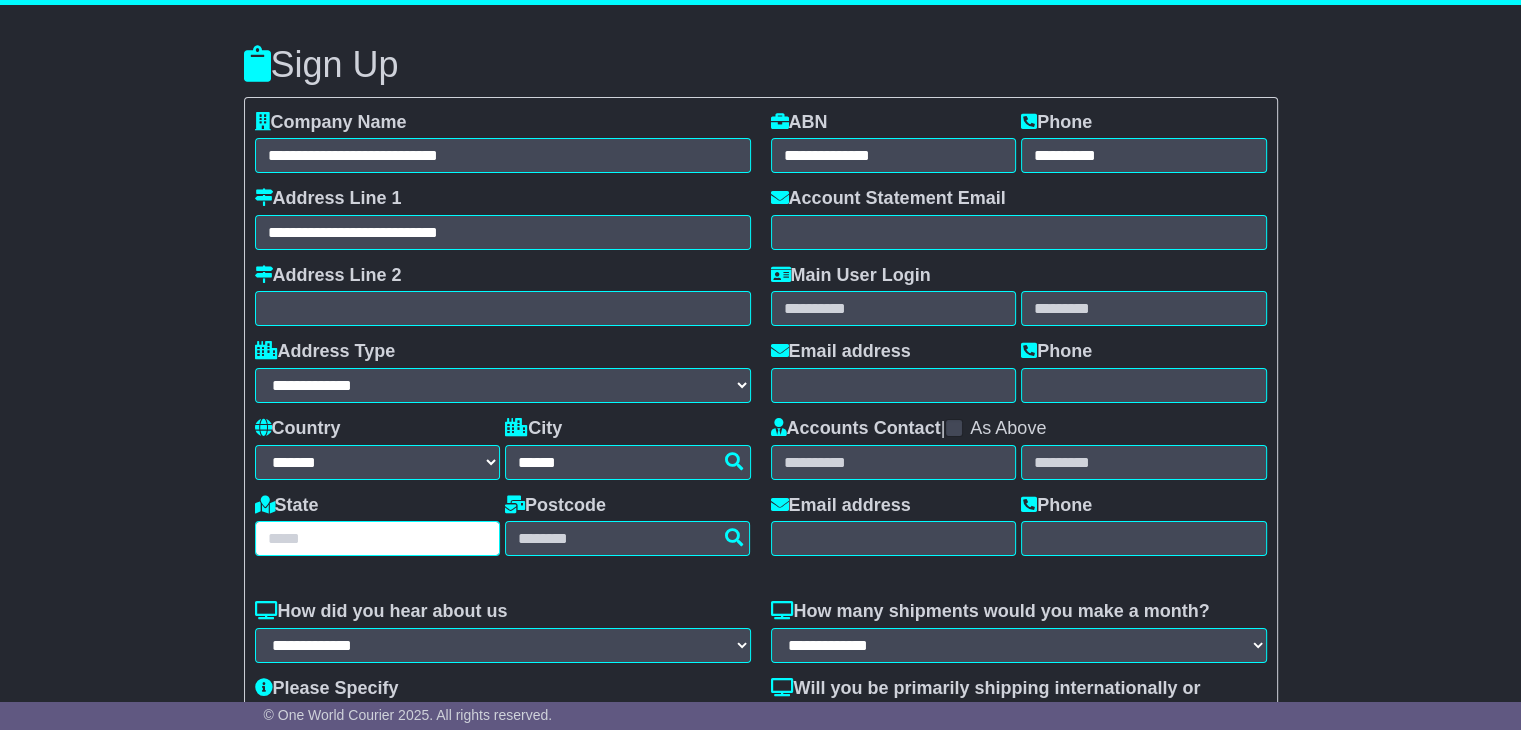 type on "**" 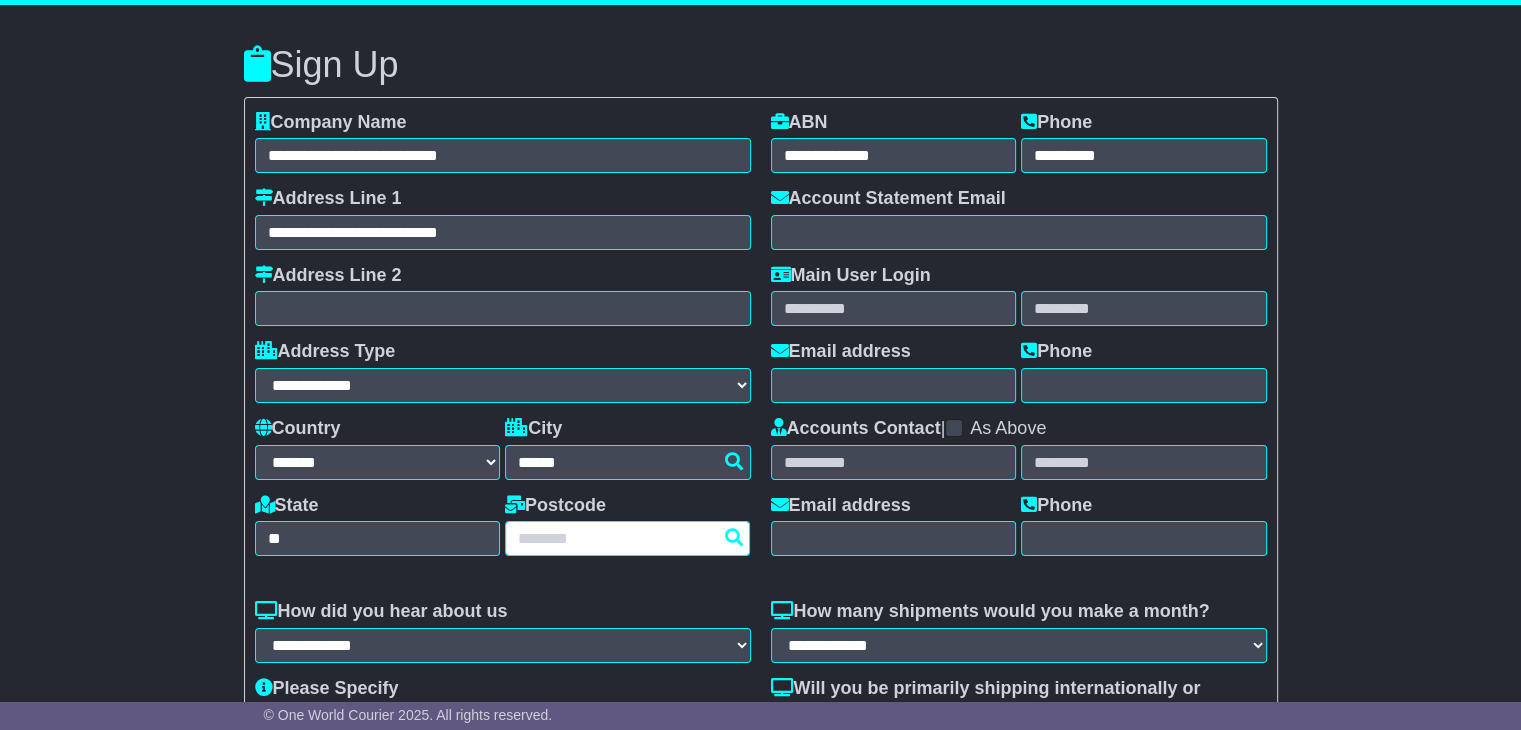 type on "****" 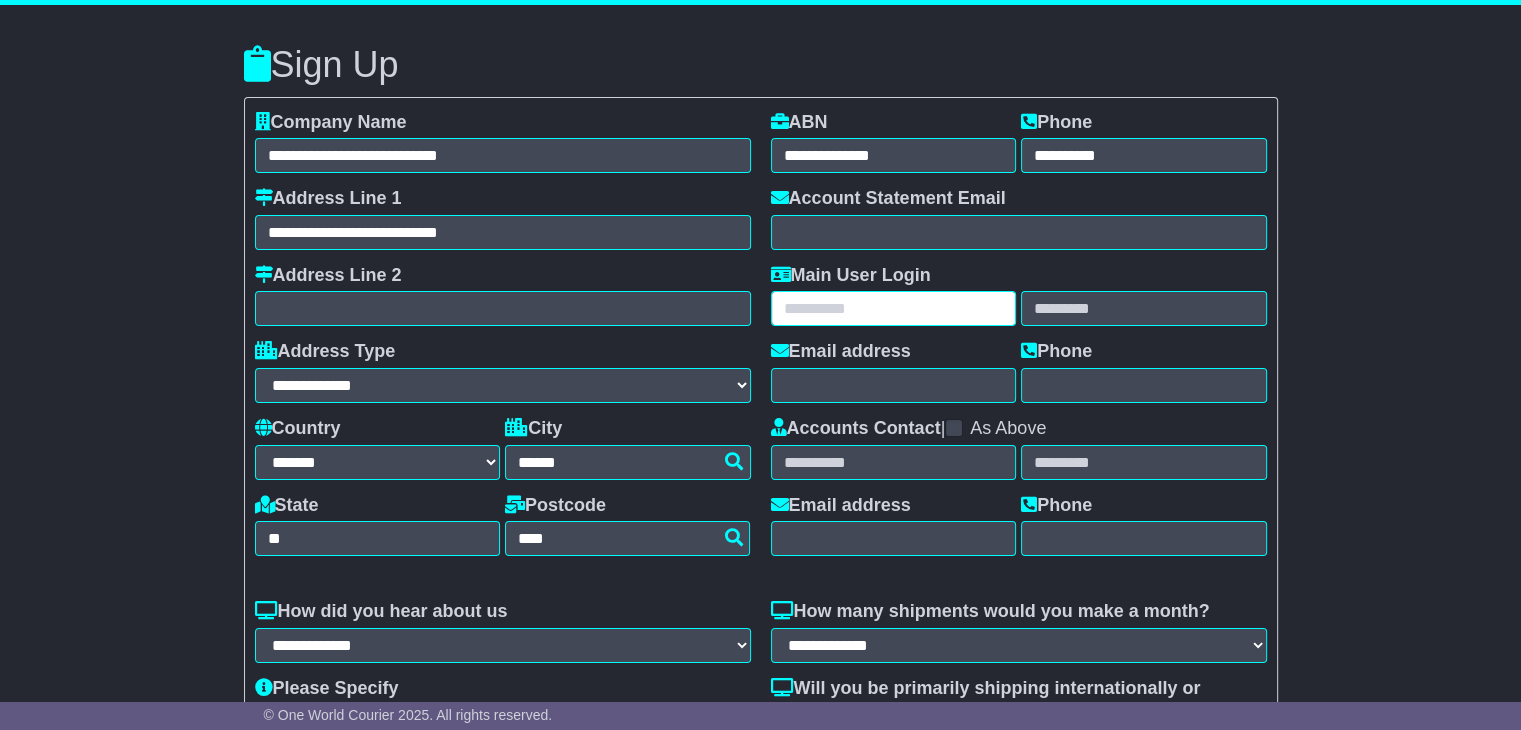 type on "*******" 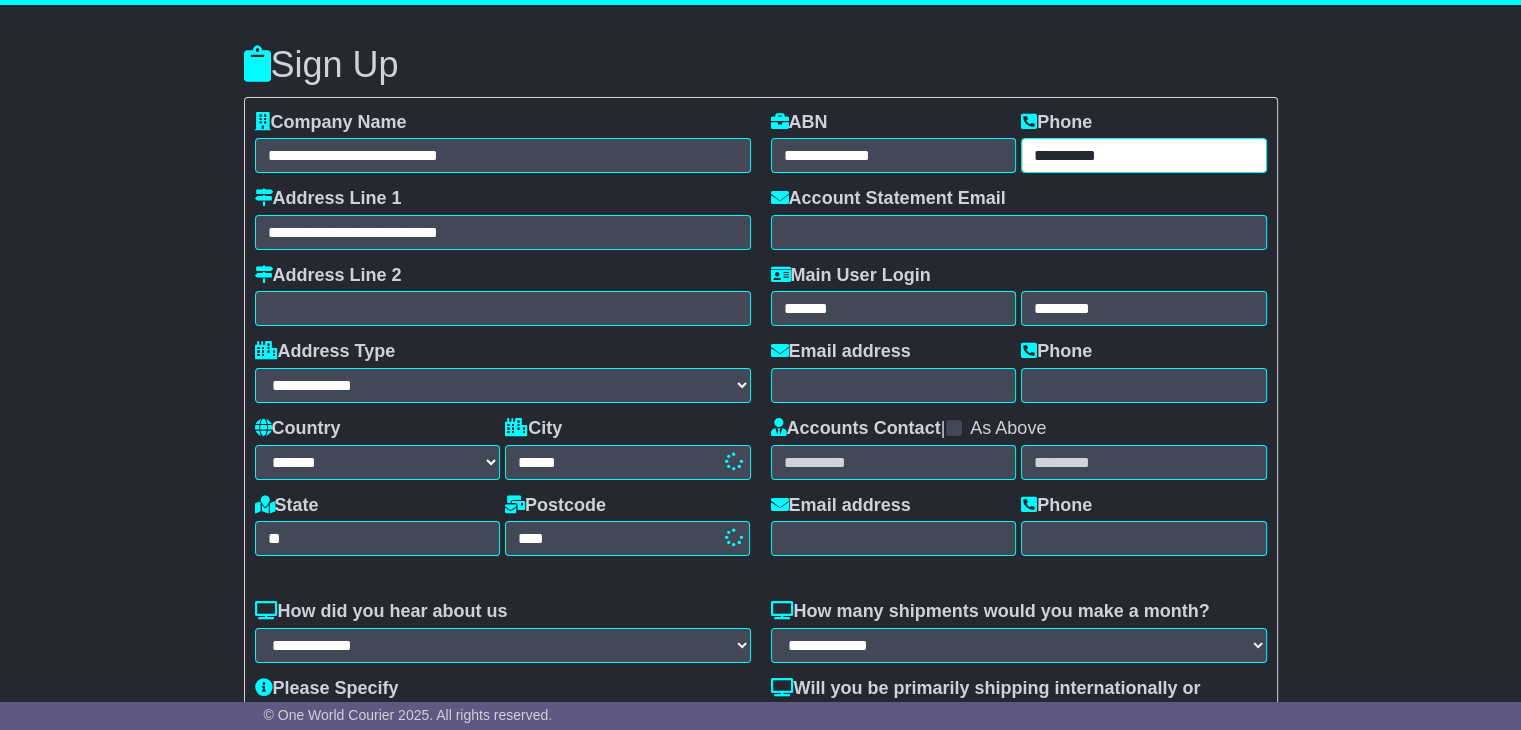click on "**********" at bounding box center [1144, 155] 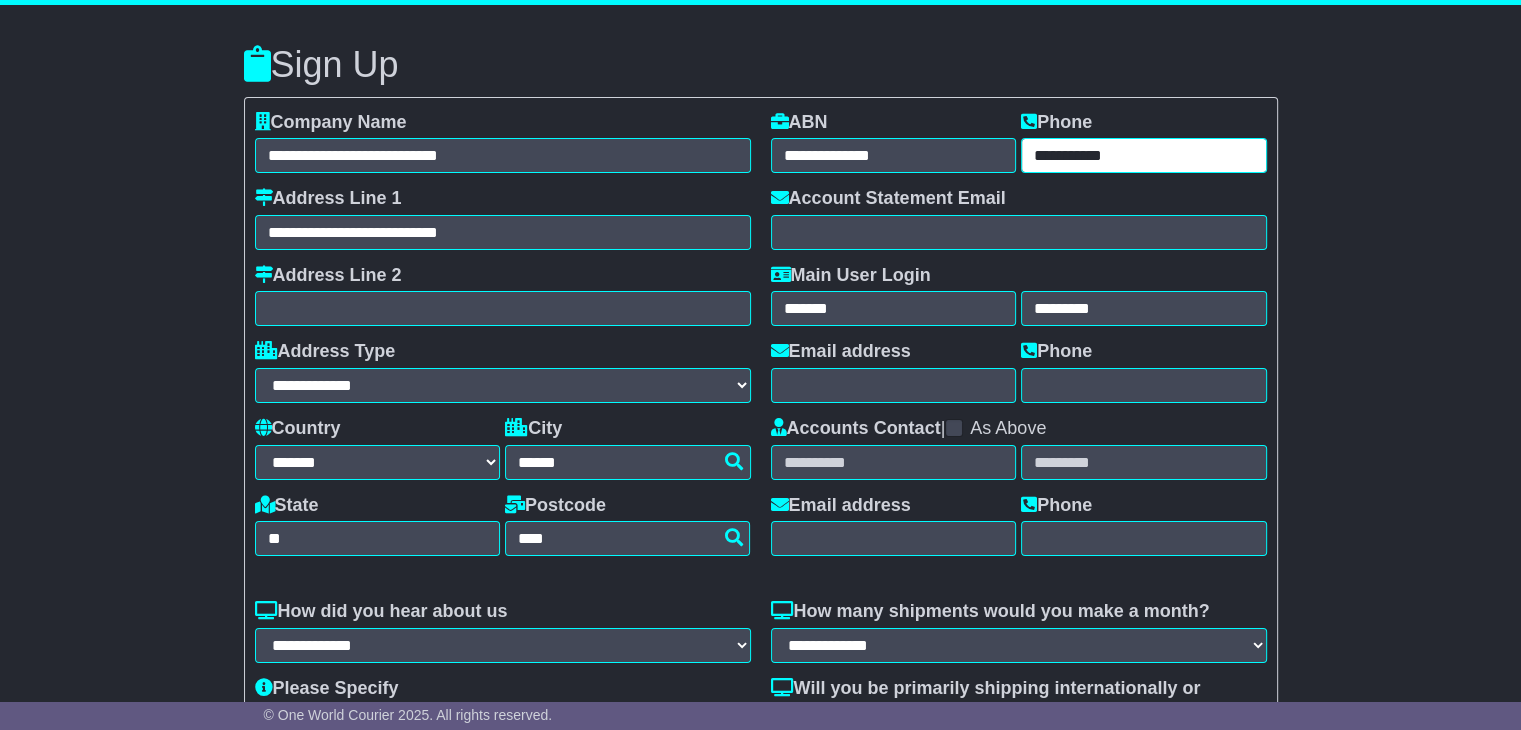 type on "**********" 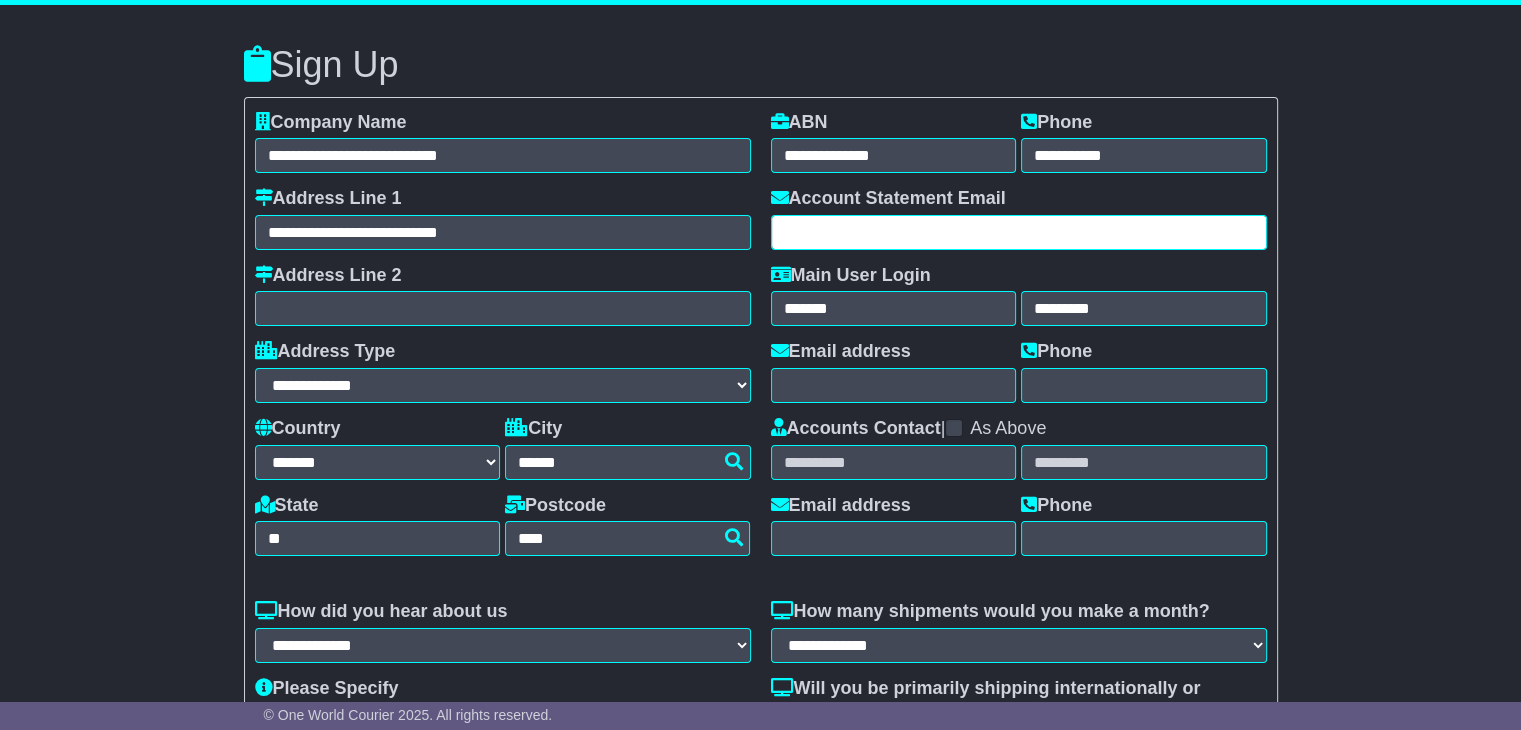click at bounding box center (1019, 232) 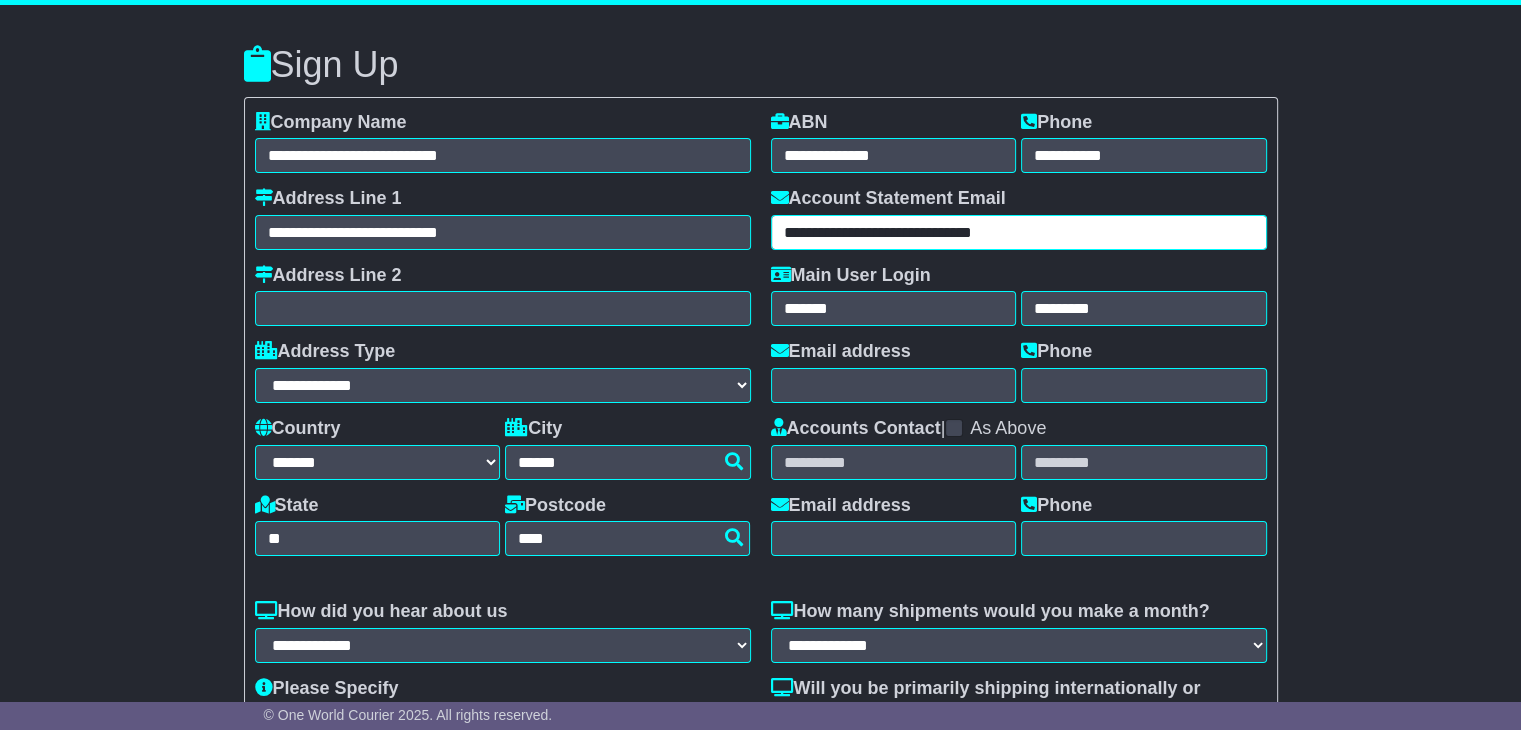 type on "**********" 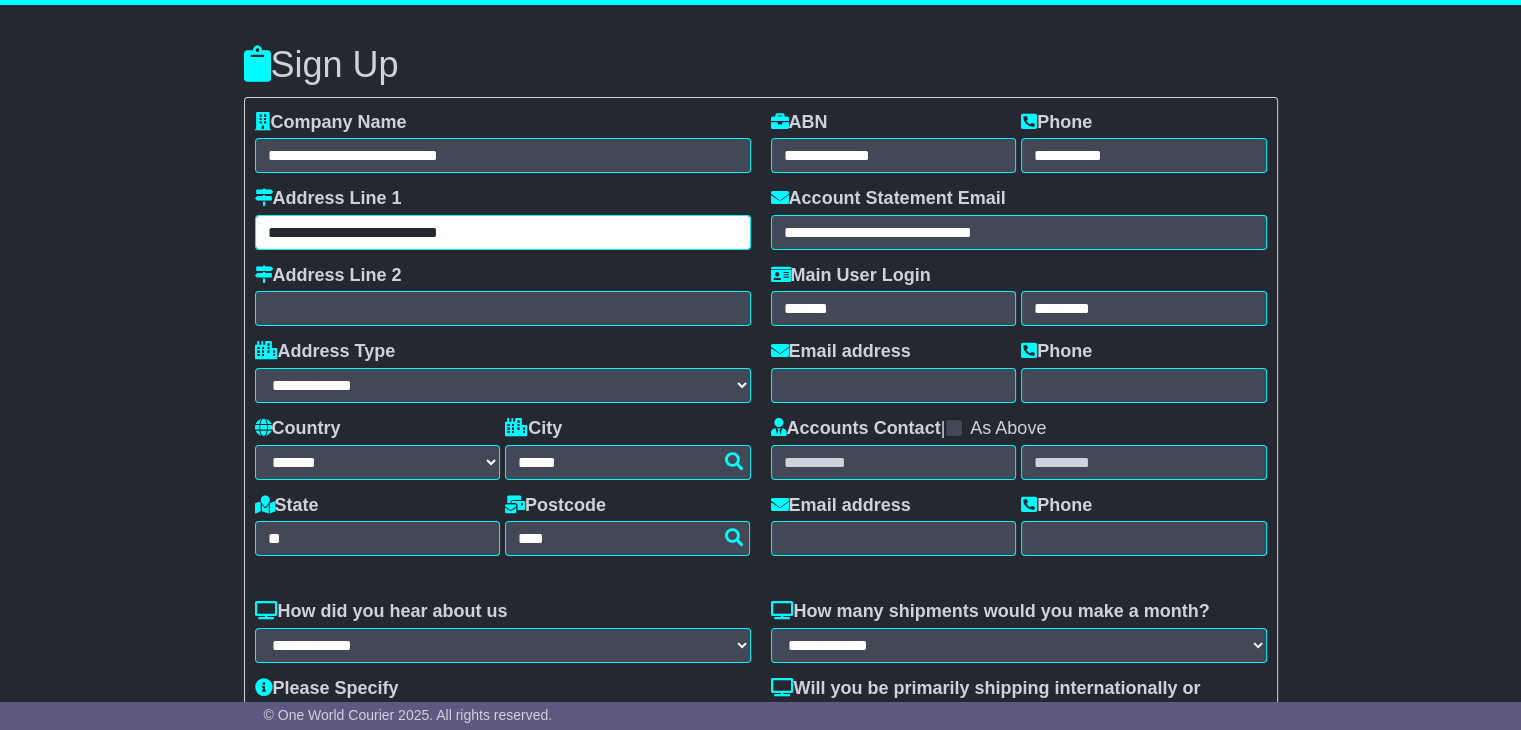 drag, startPoint x: 516, startPoint y: 221, endPoint x: 329, endPoint y: 235, distance: 187.52333 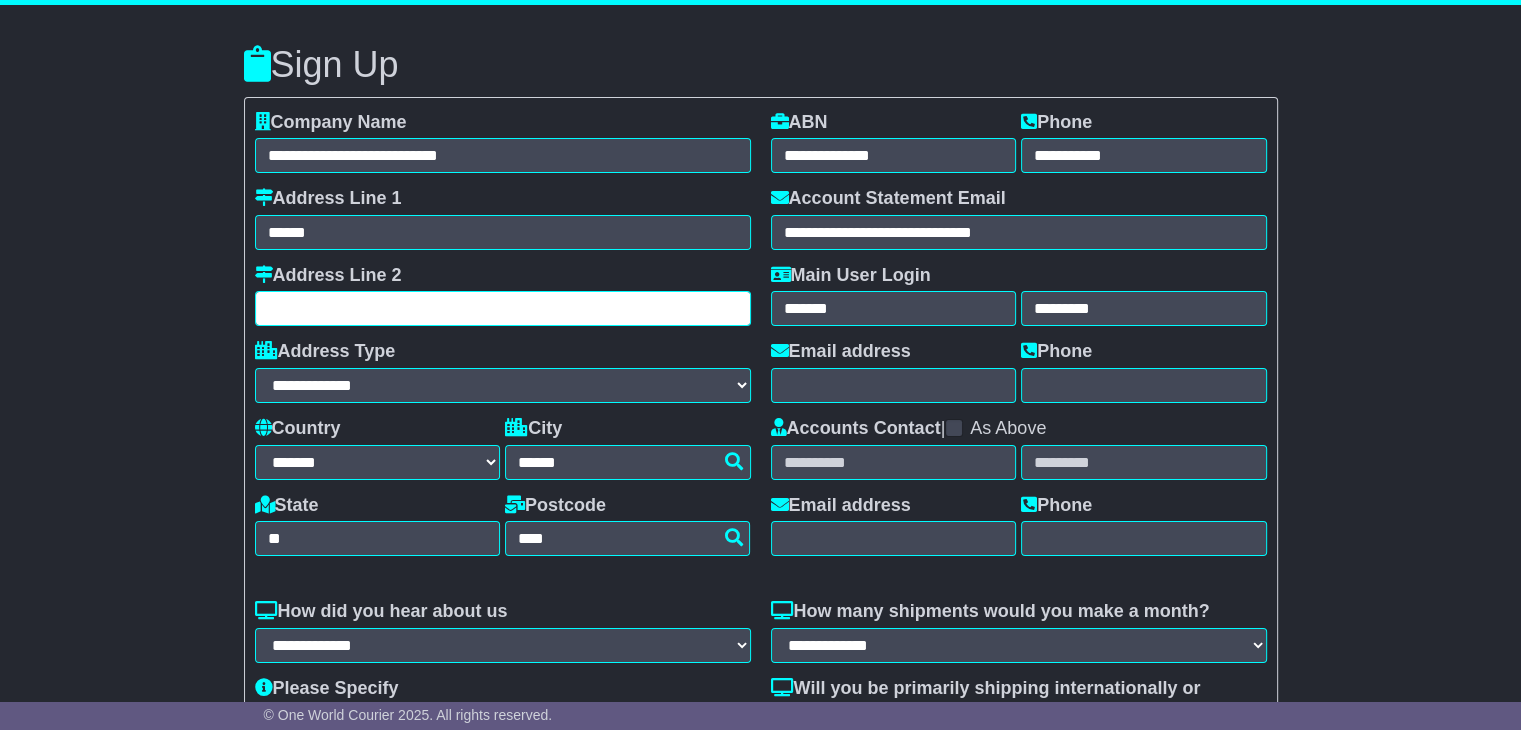 click at bounding box center [503, 308] 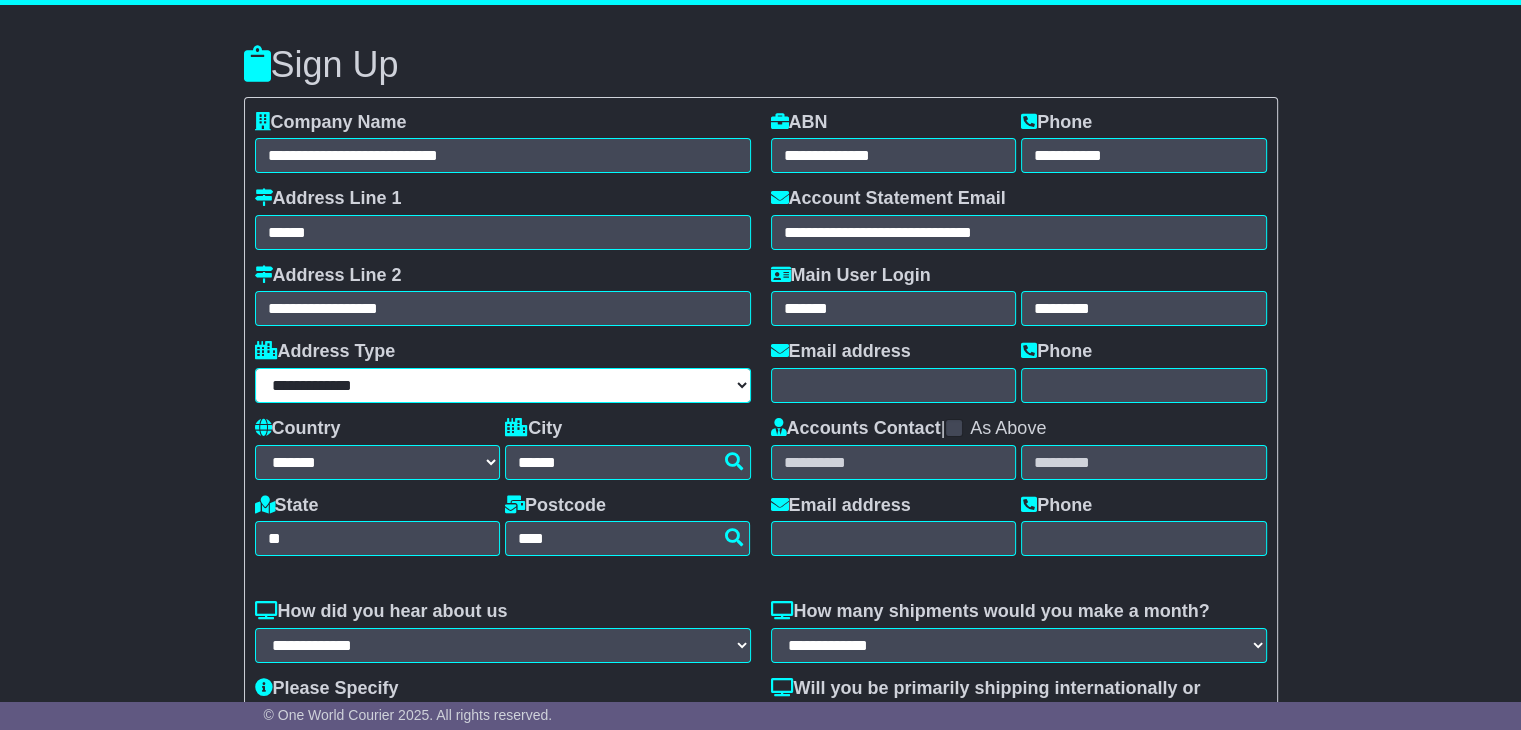 click on "**********" at bounding box center (503, 385) 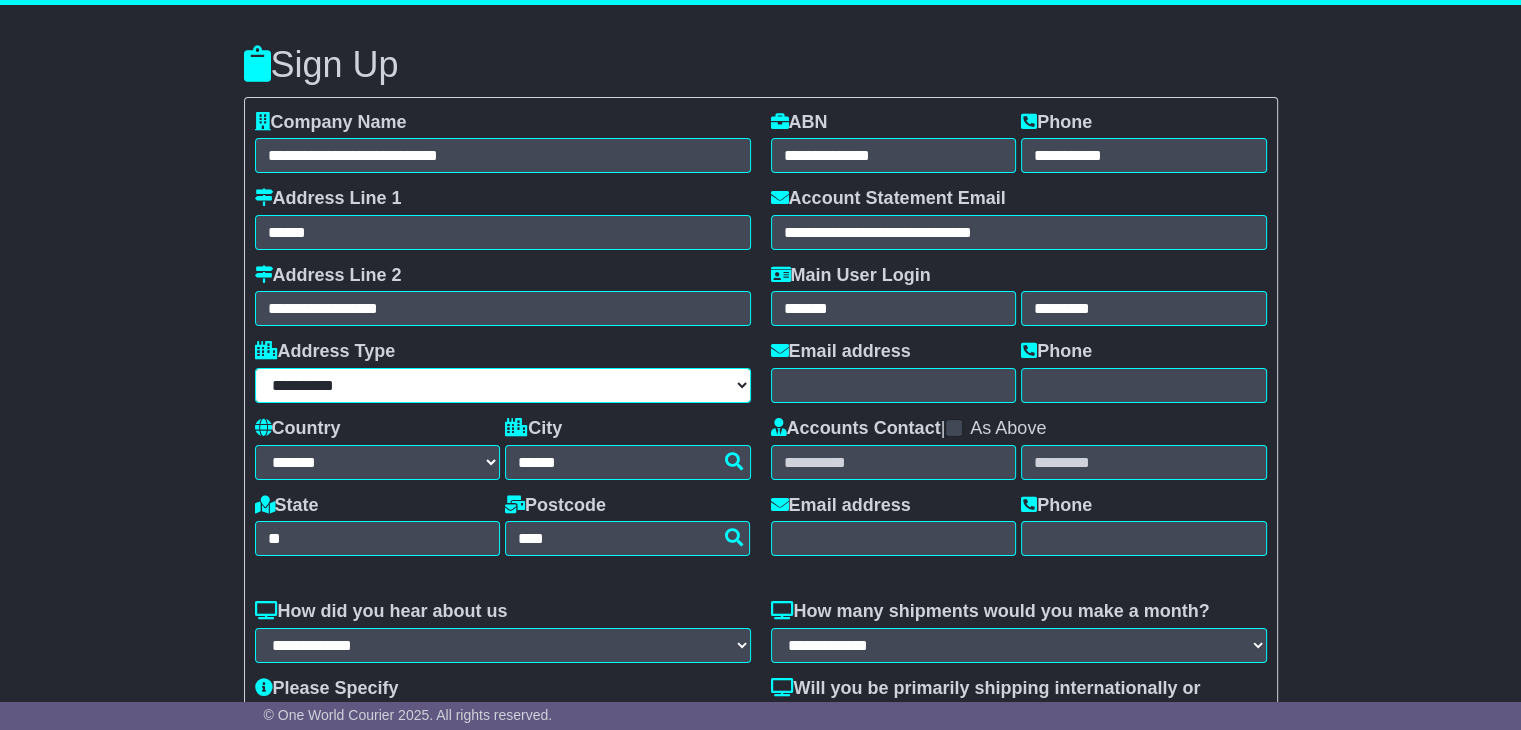 click on "**********" at bounding box center [503, 385] 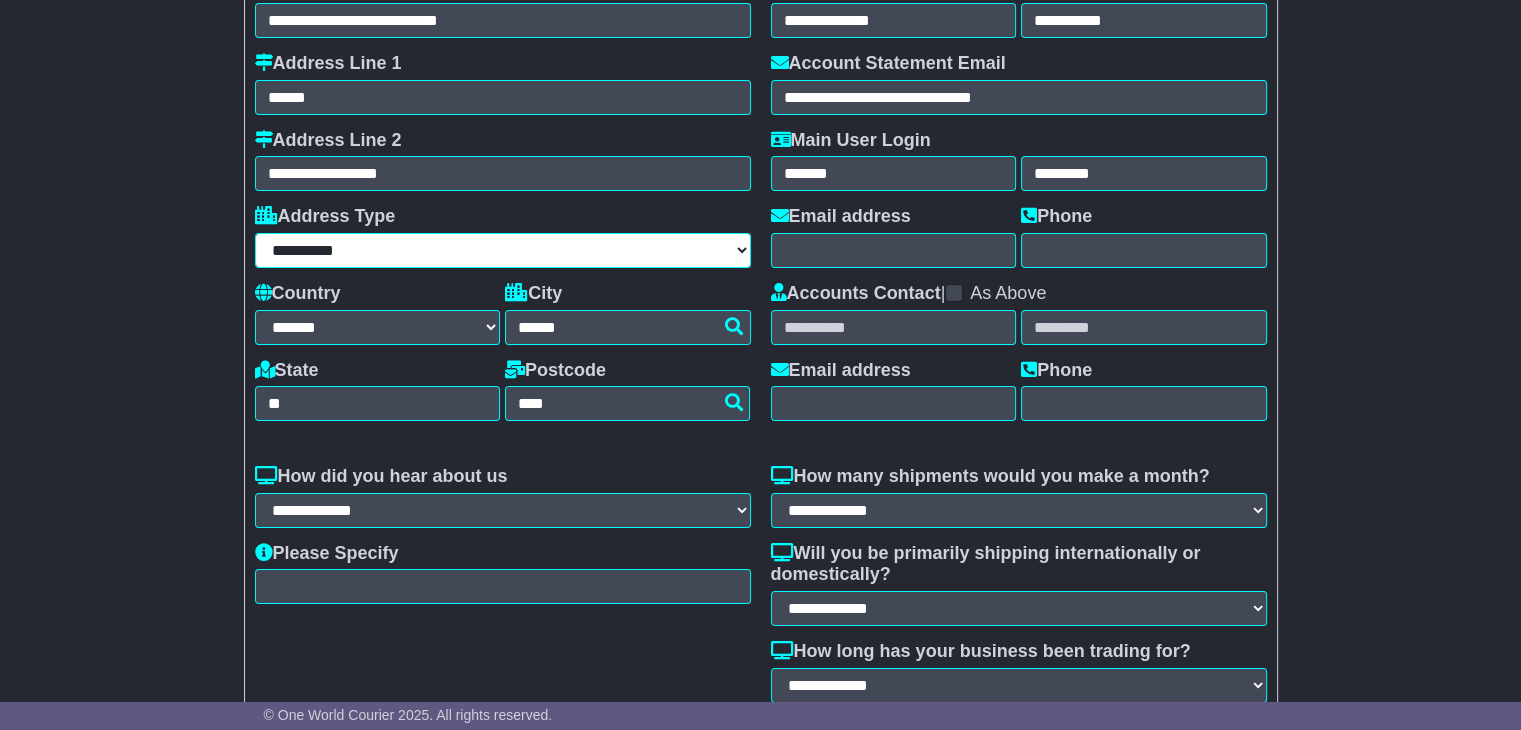 scroll, scrollTop: 0, scrollLeft: 0, axis: both 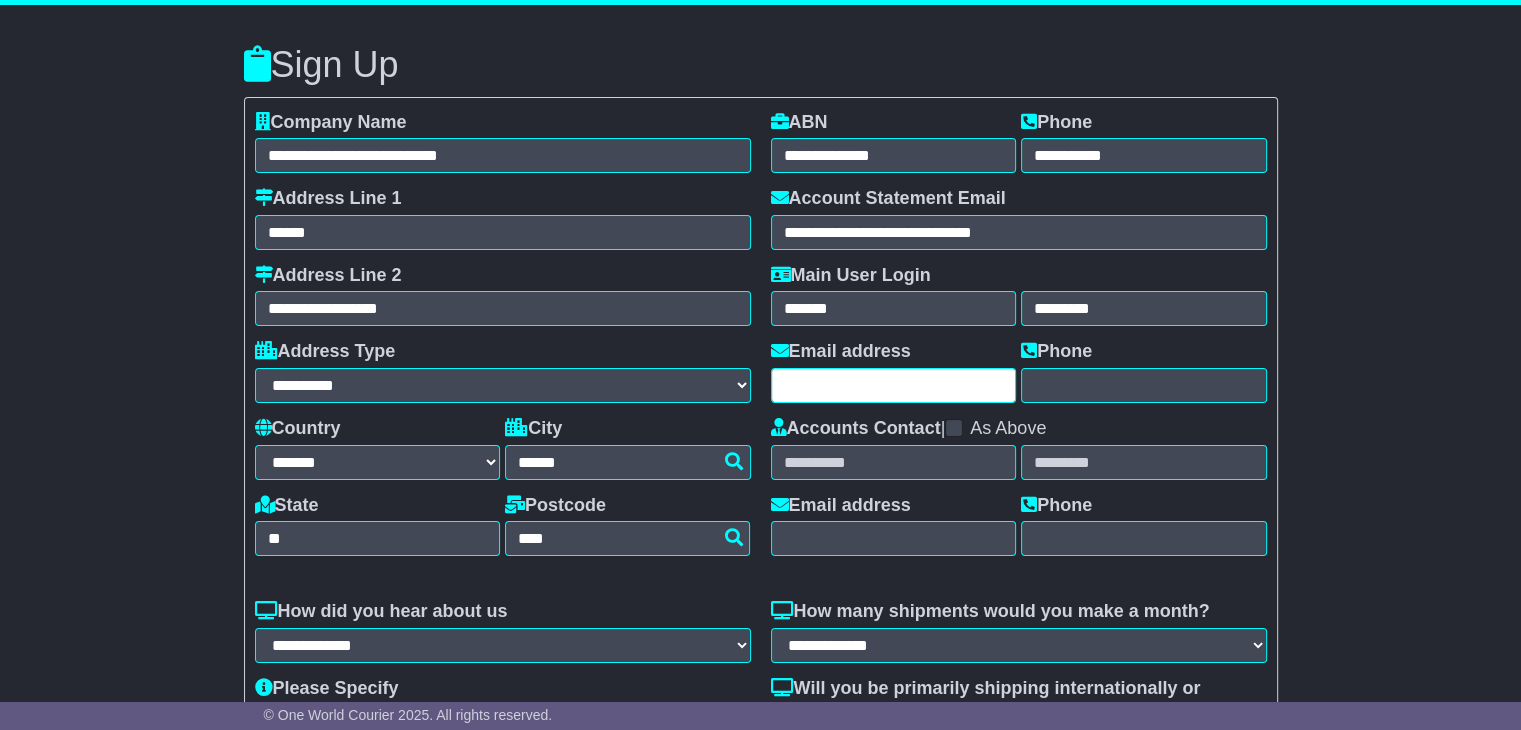 click at bounding box center (894, 385) 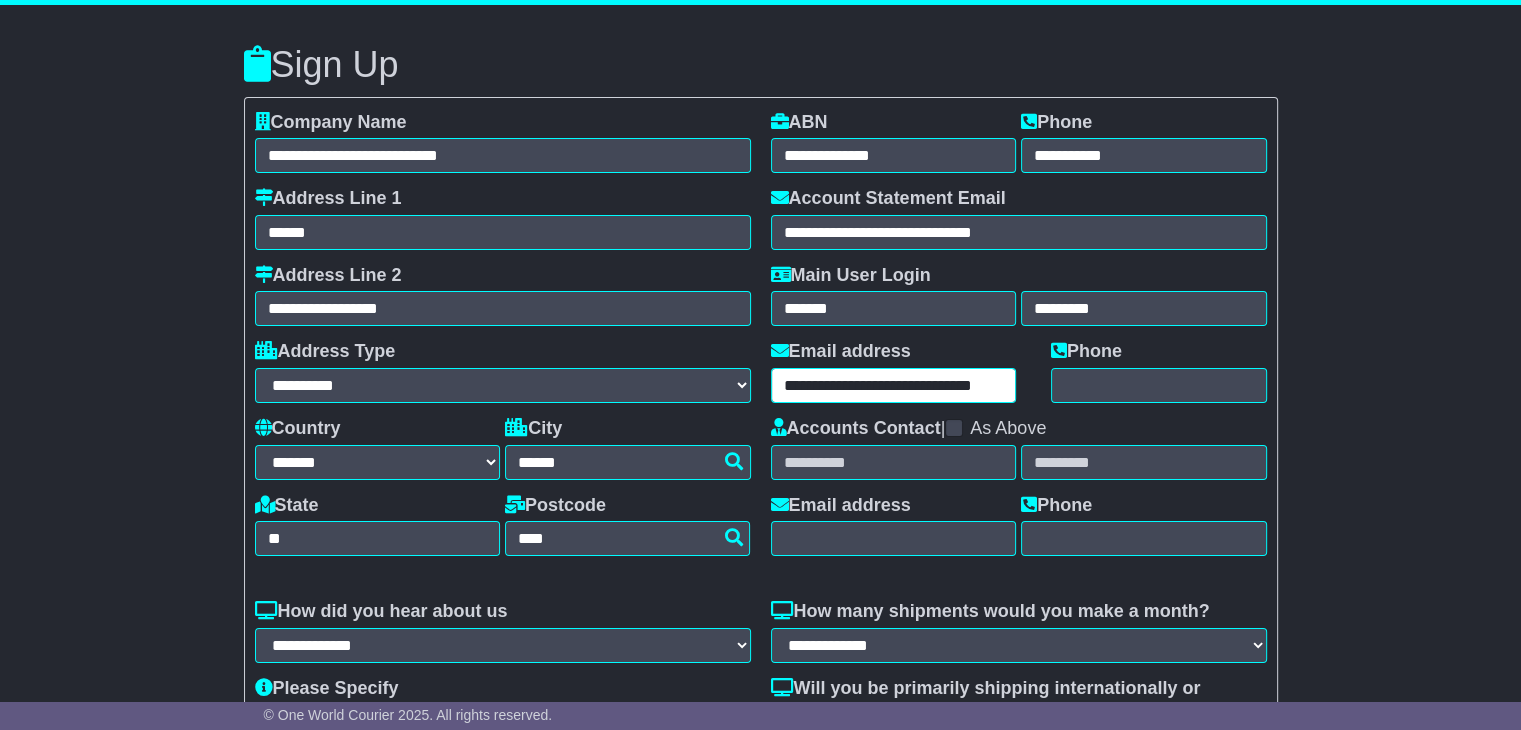 scroll, scrollTop: 0, scrollLeft: 103, axis: horizontal 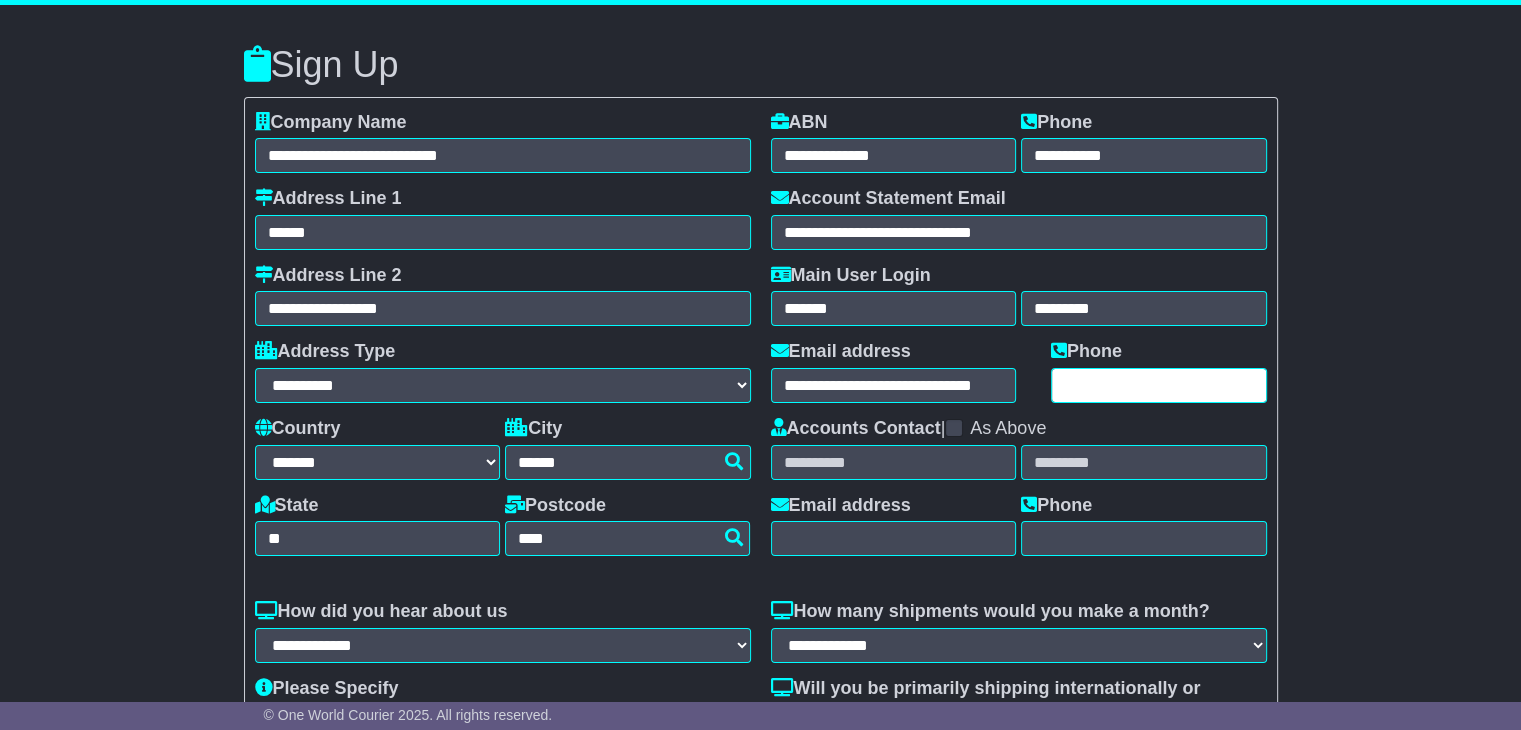 click at bounding box center [1159, 385] 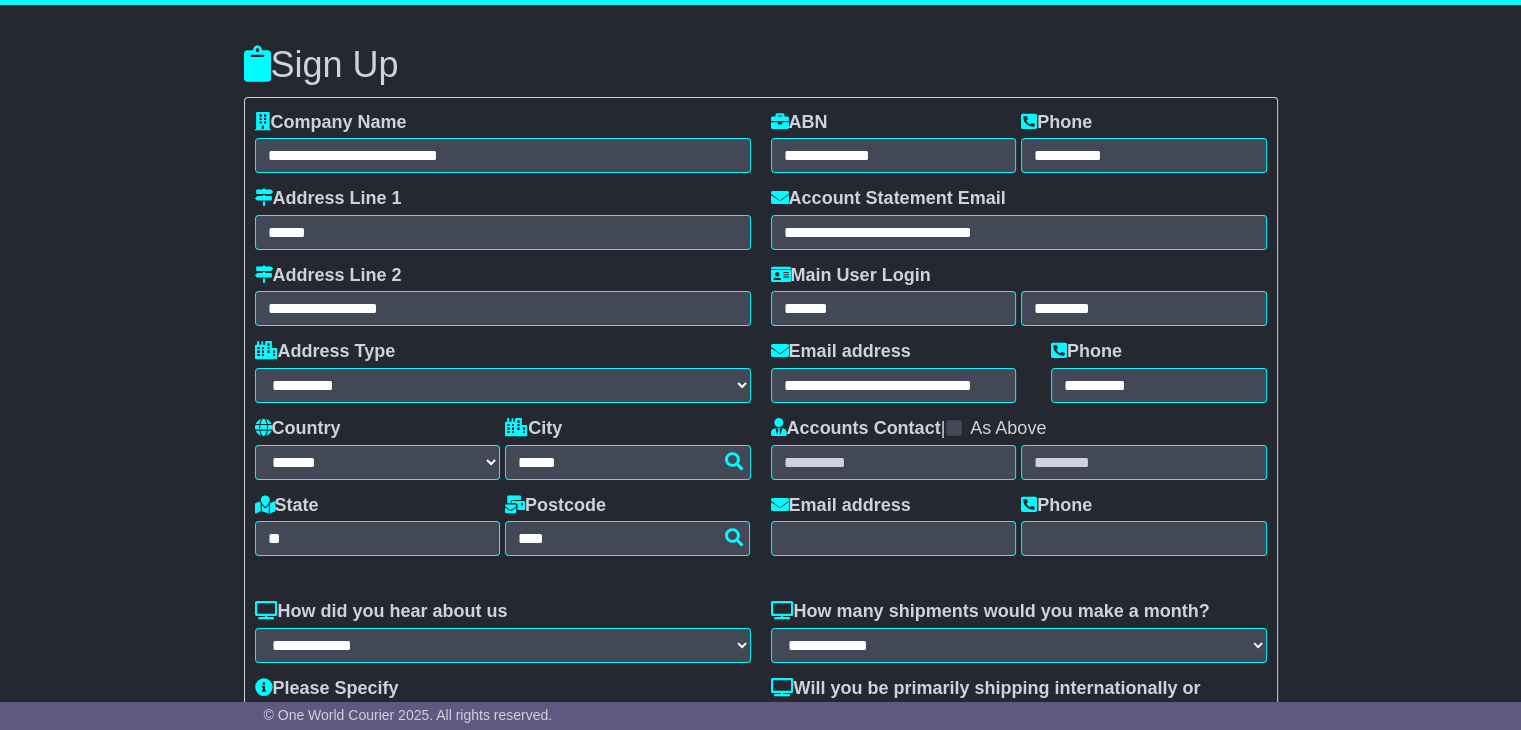 type on "*******" 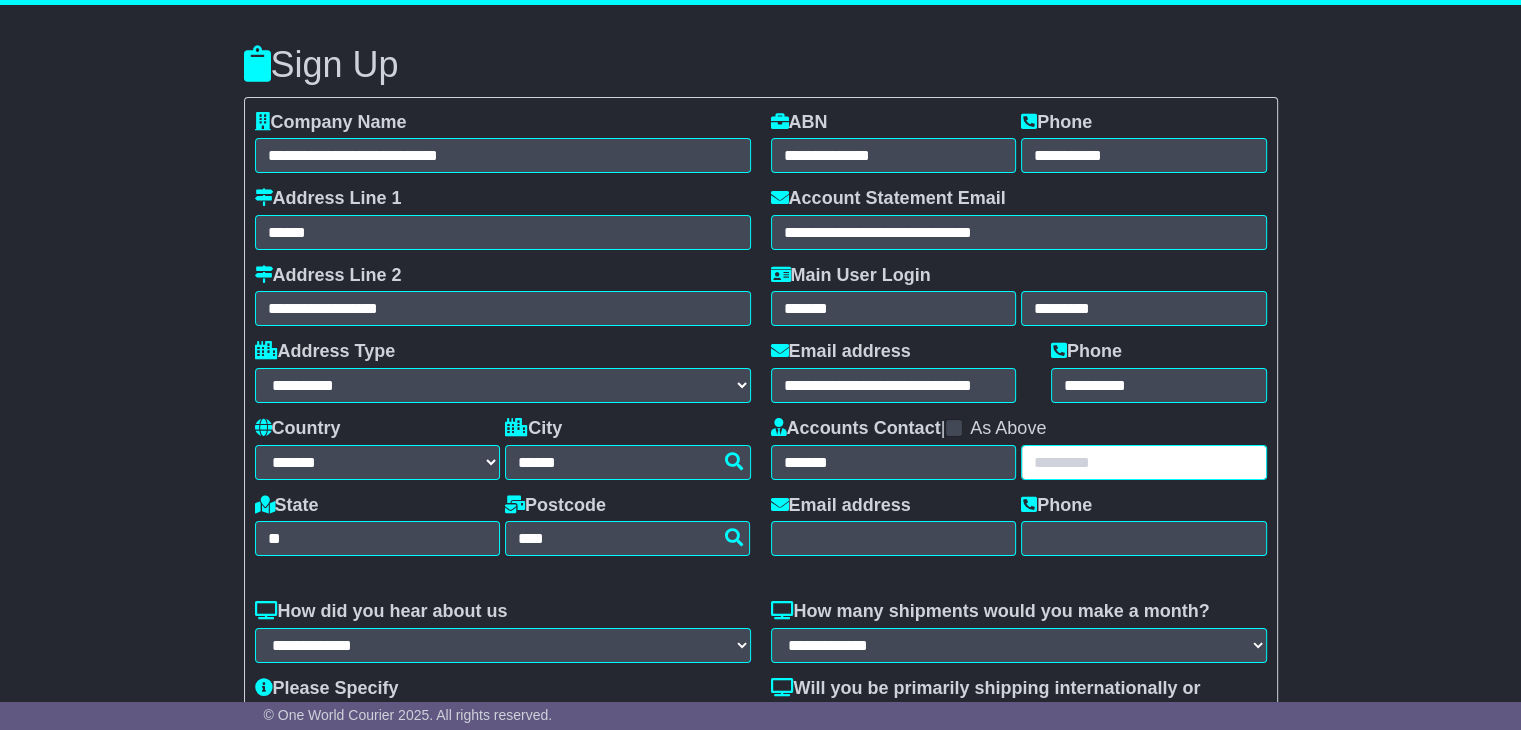 type on "*********" 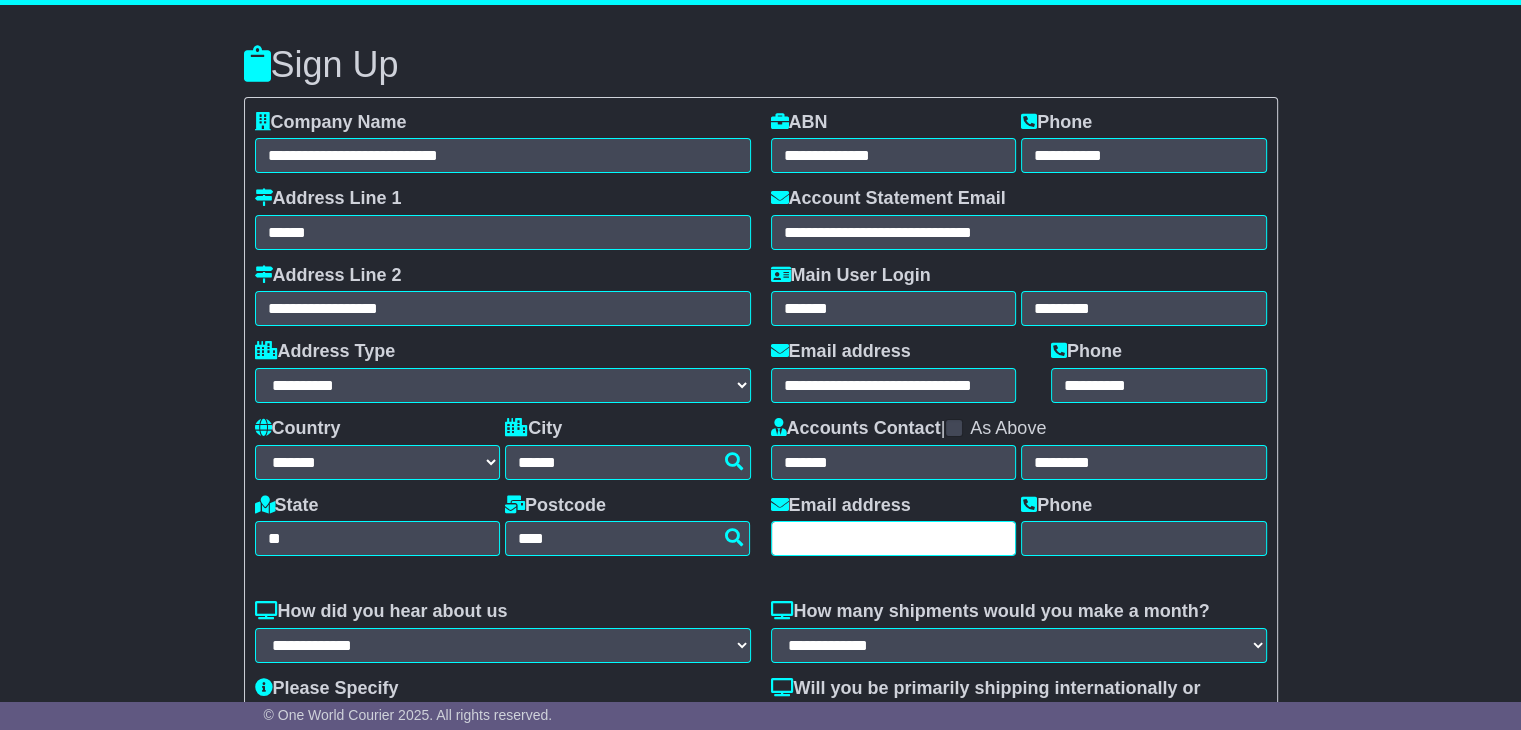 click at bounding box center [894, 538] 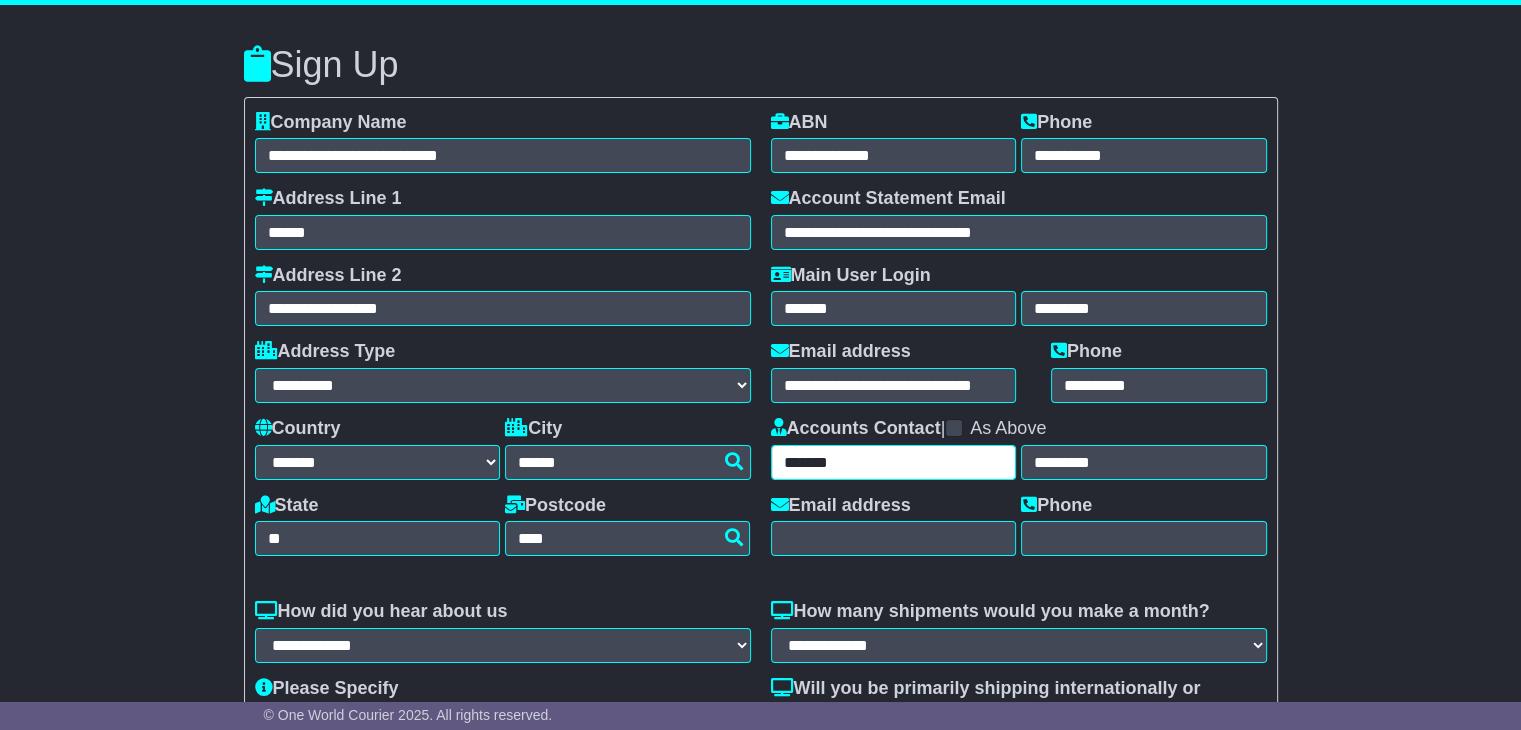 click on "*******" at bounding box center [894, 462] 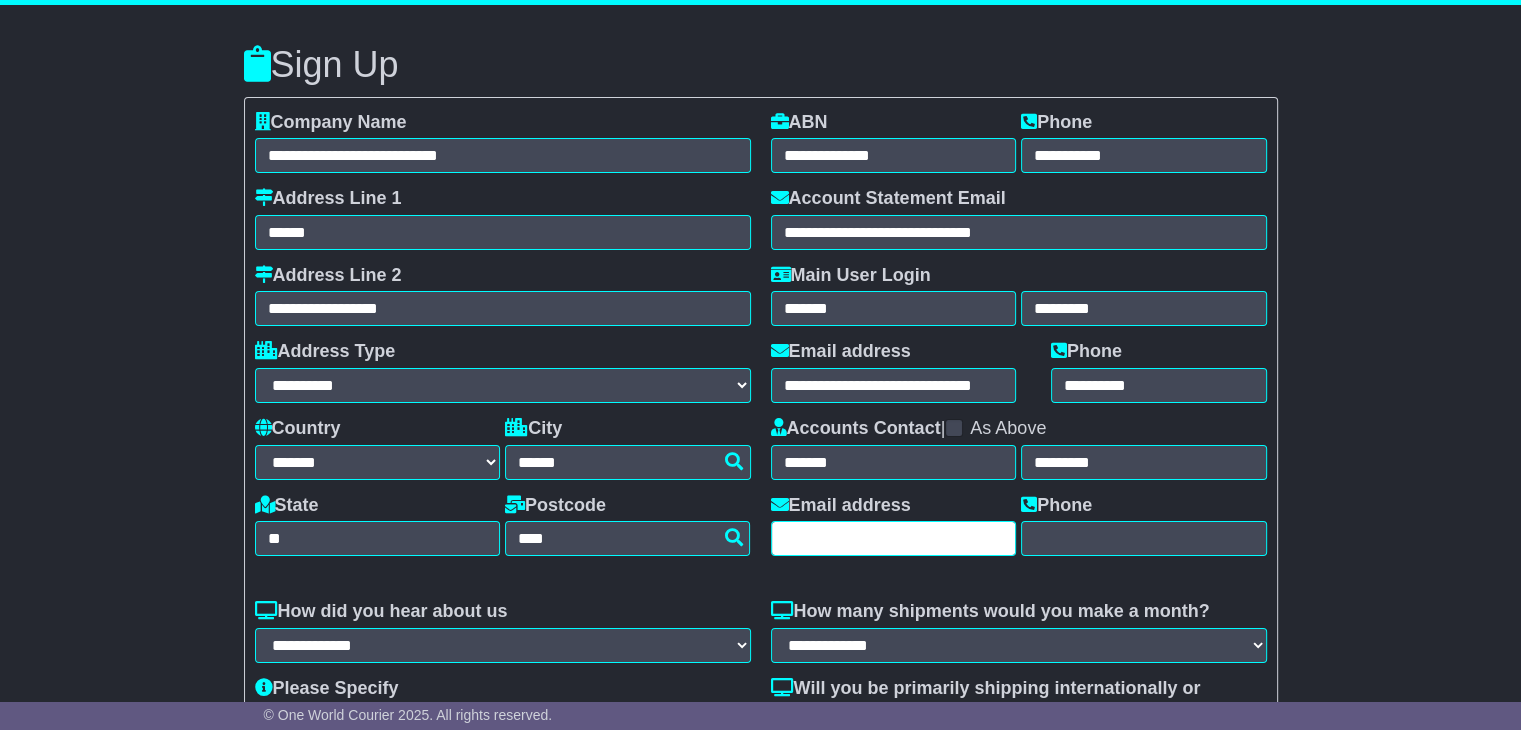 click at bounding box center [894, 538] 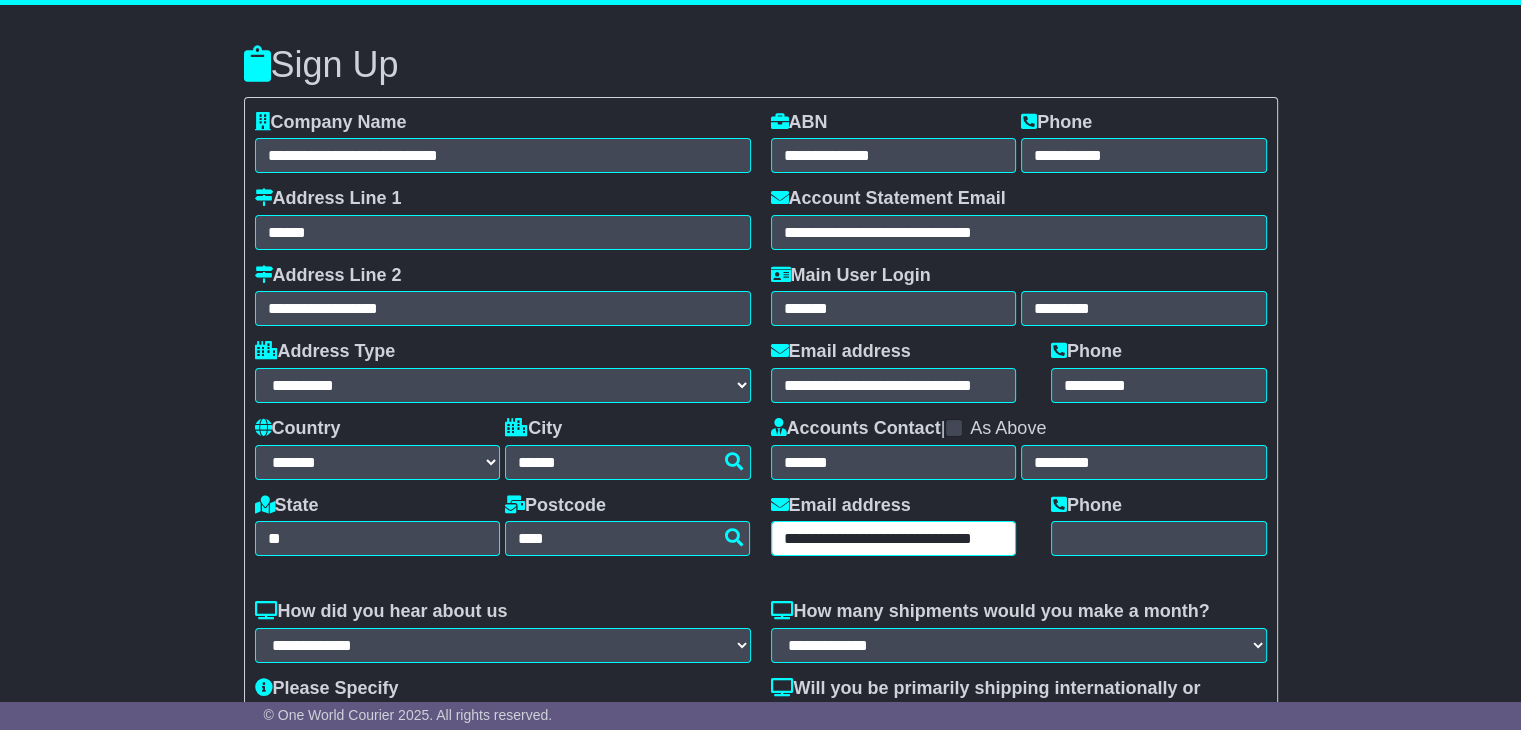 scroll, scrollTop: 0, scrollLeft: 103, axis: horizontal 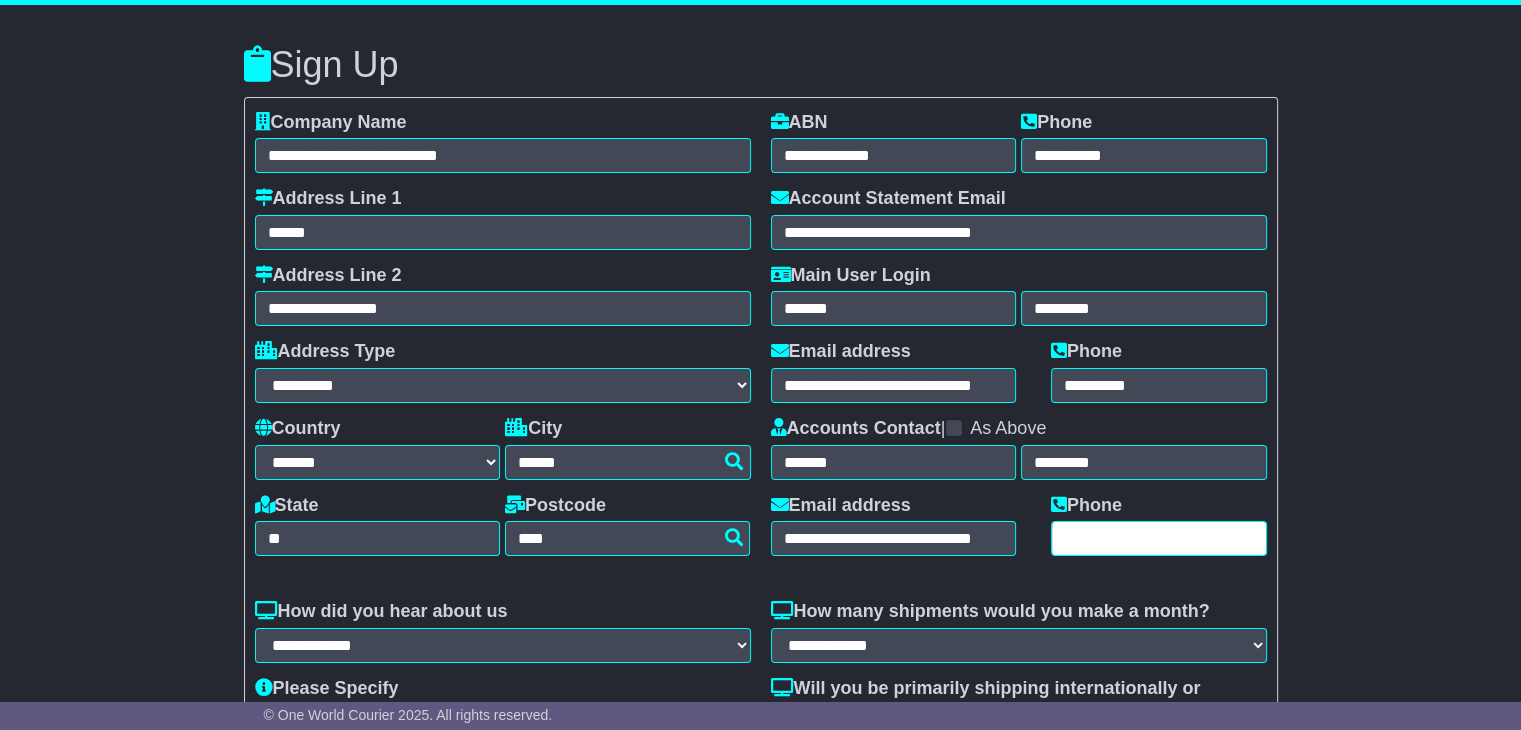 click at bounding box center [1159, 538] 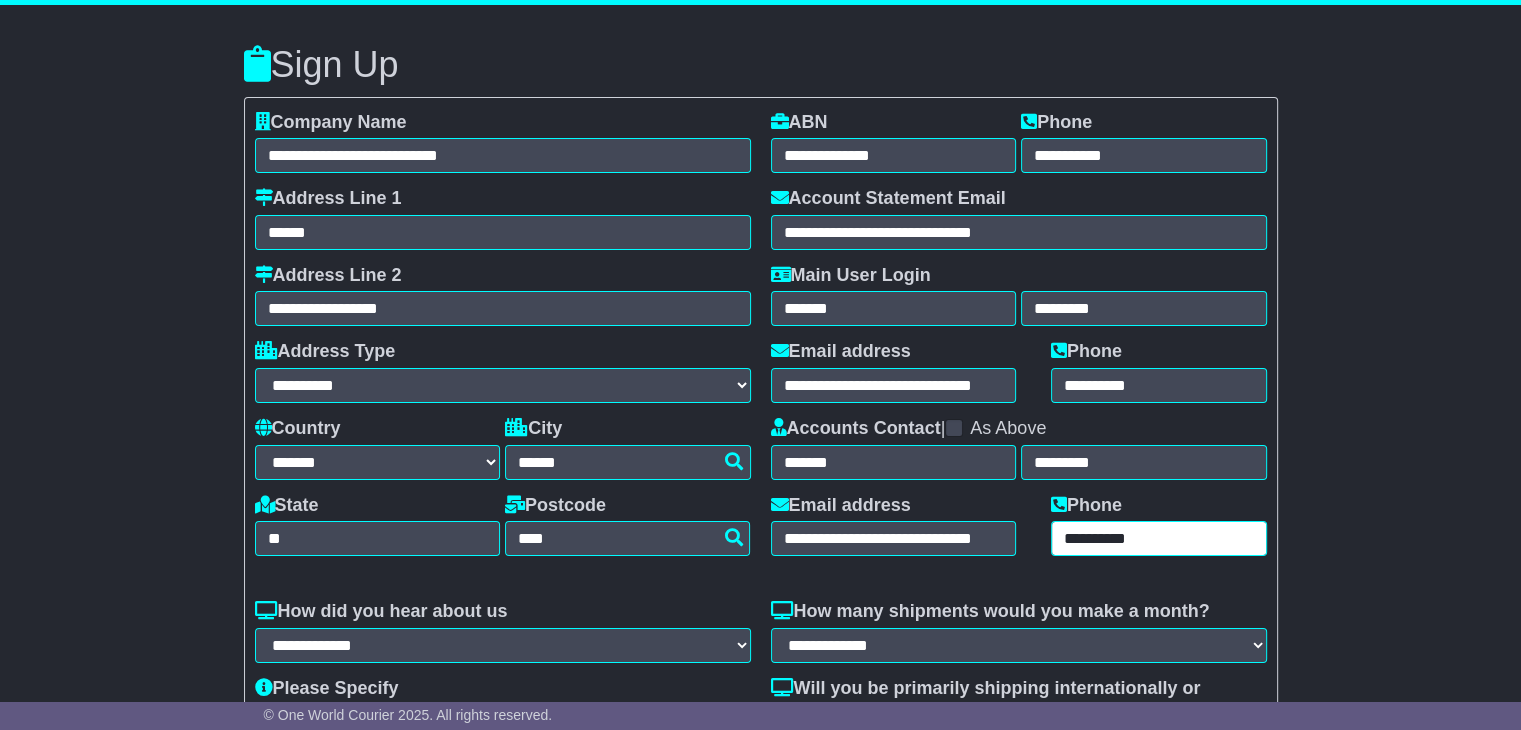 scroll, scrollTop: 200, scrollLeft: 0, axis: vertical 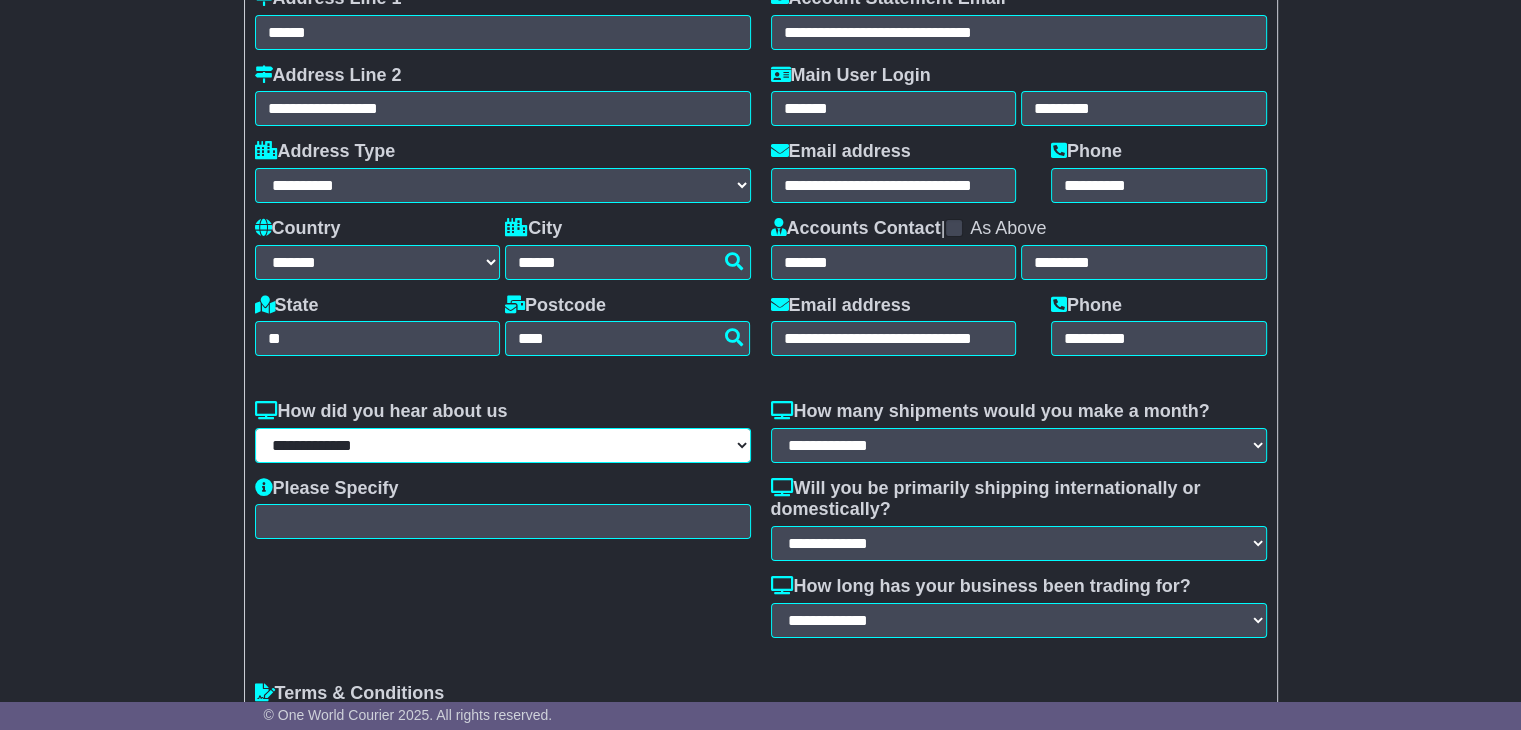 click on "**********" at bounding box center [503, 445] 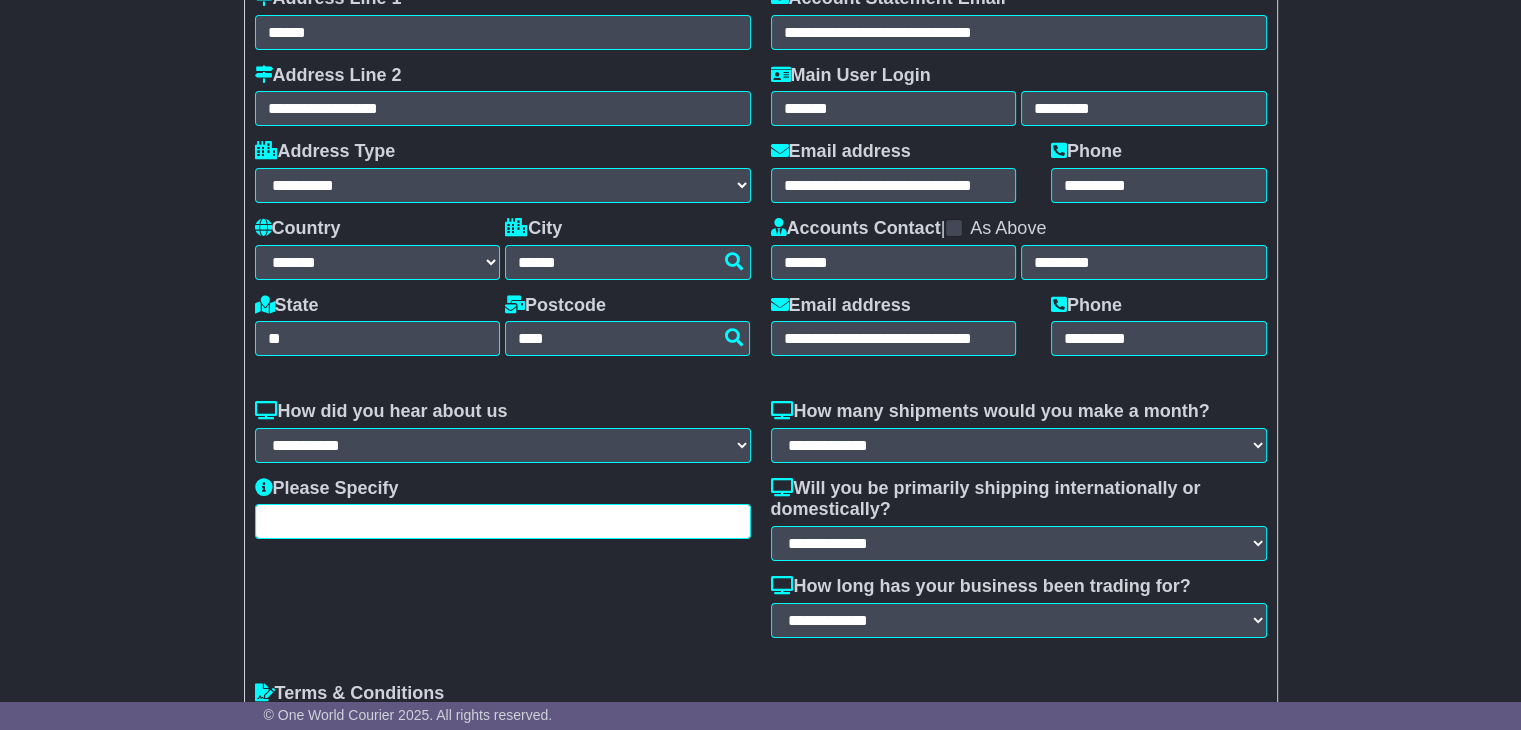 click at bounding box center (503, 521) 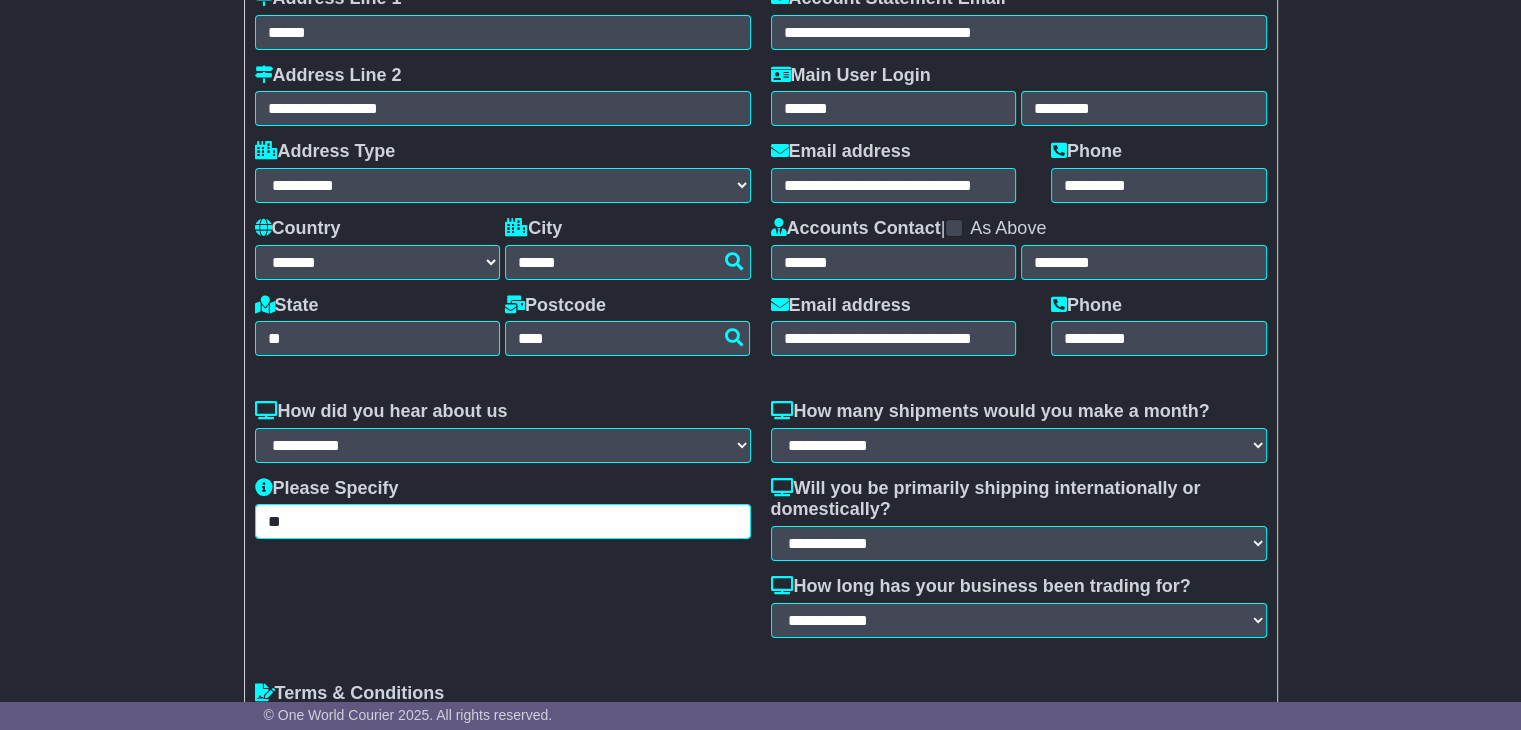type on "*" 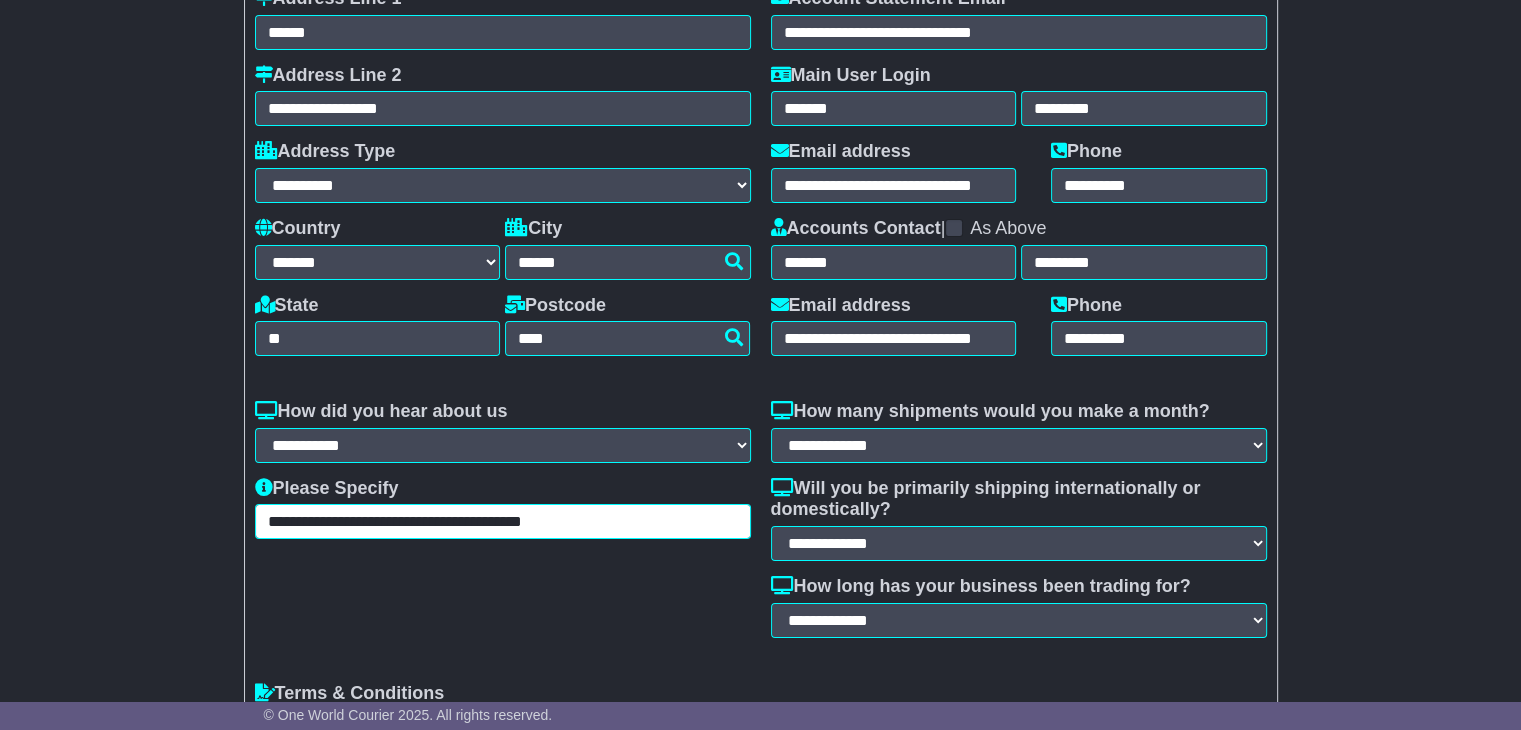 type on "**********" 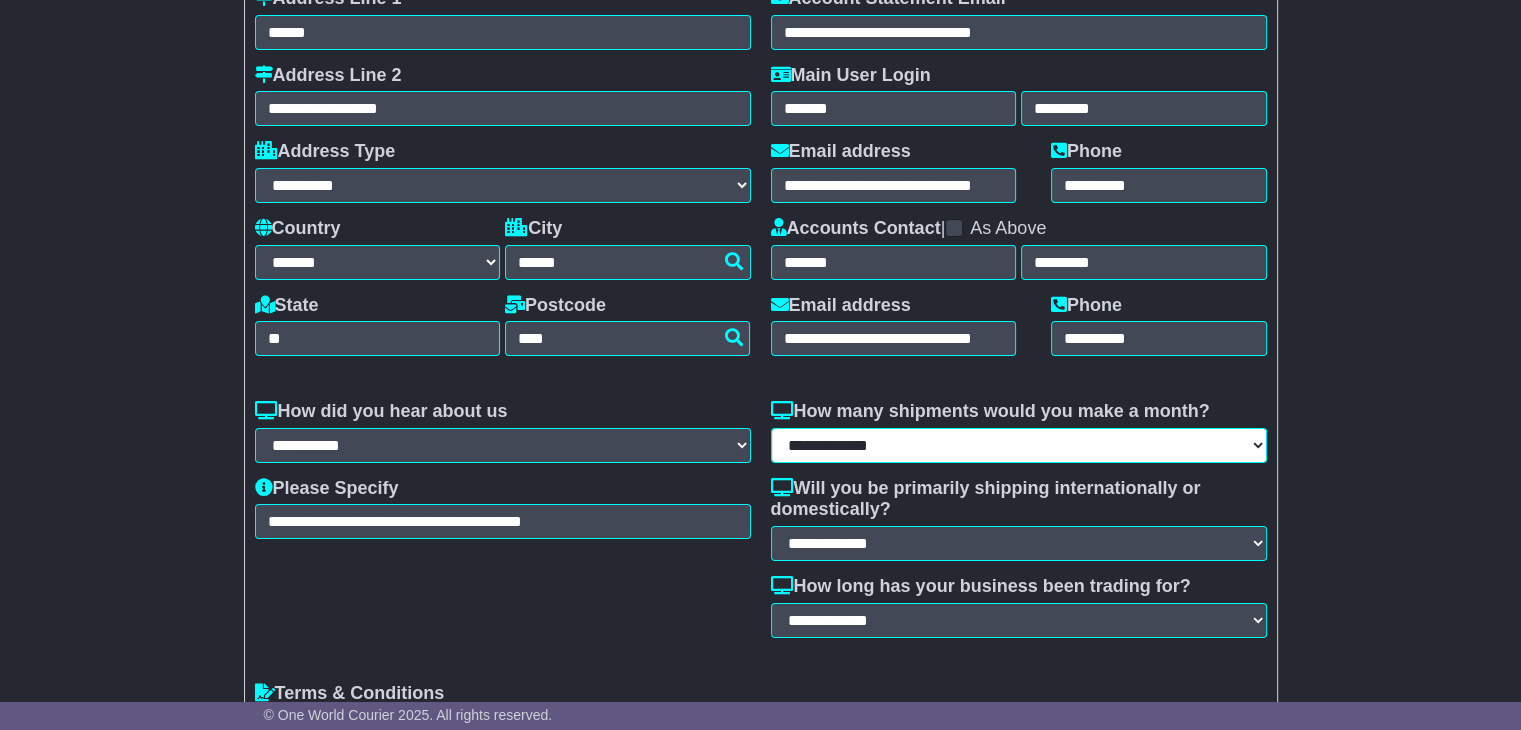click on "**********" at bounding box center [1019, 445] 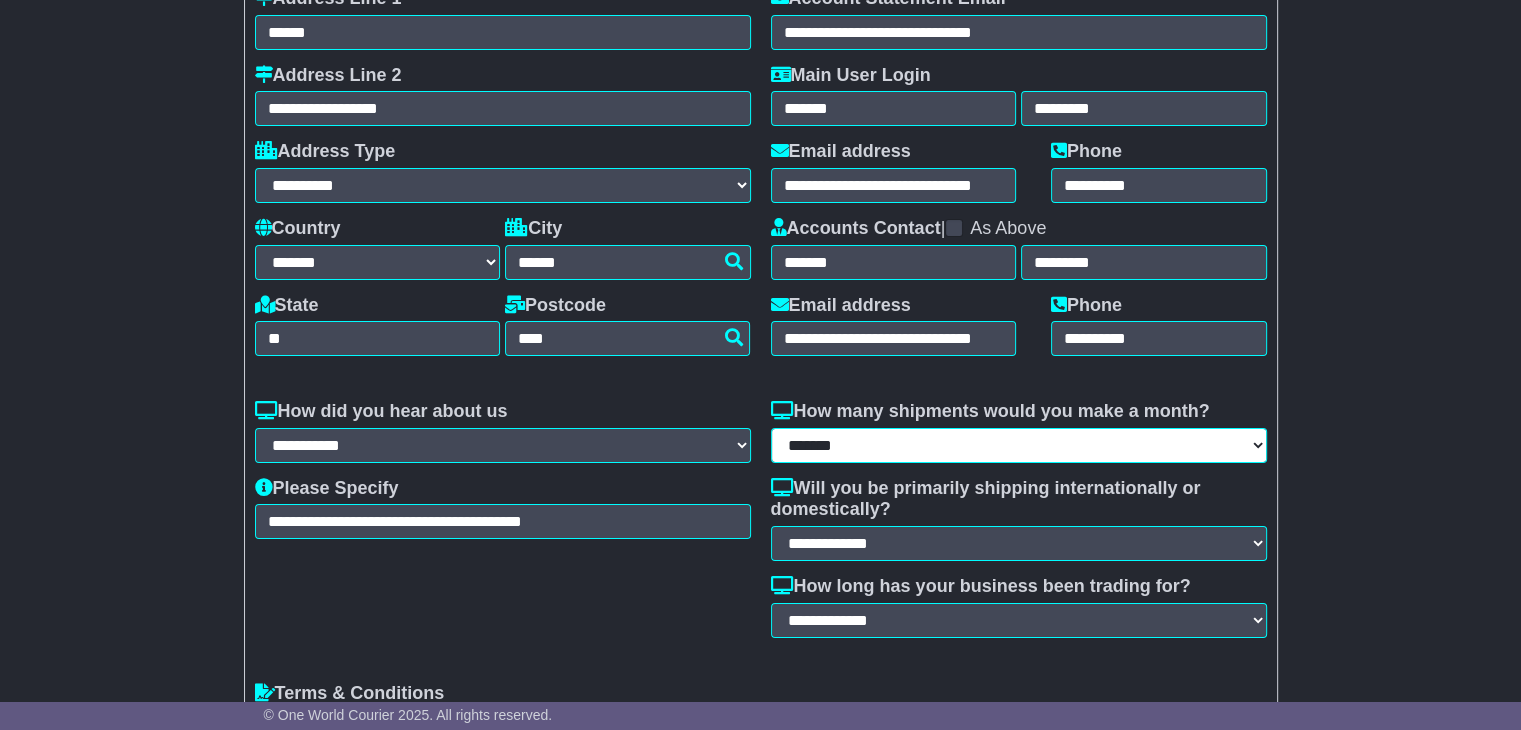 click on "**********" at bounding box center (1019, 445) 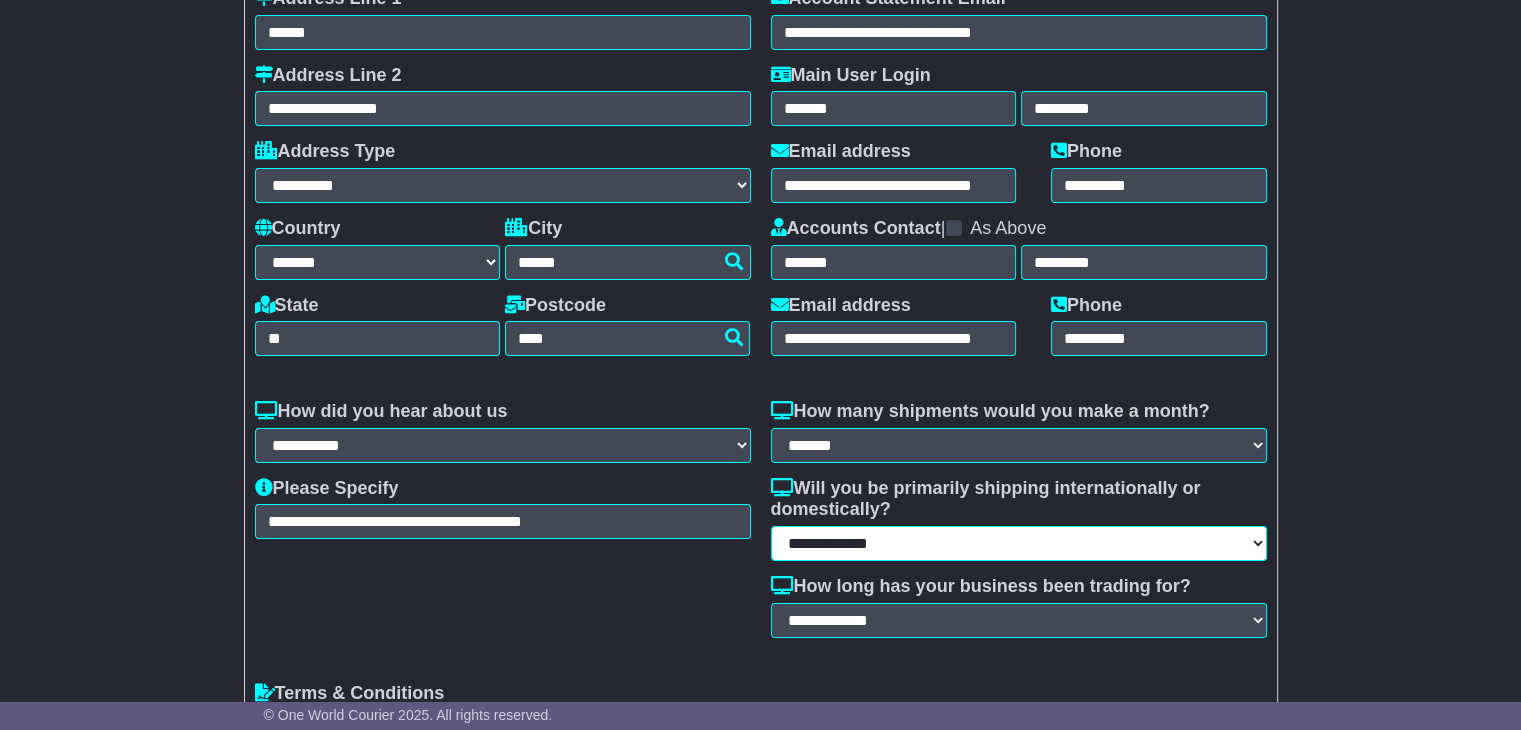 click on "**********" at bounding box center [1019, 543] 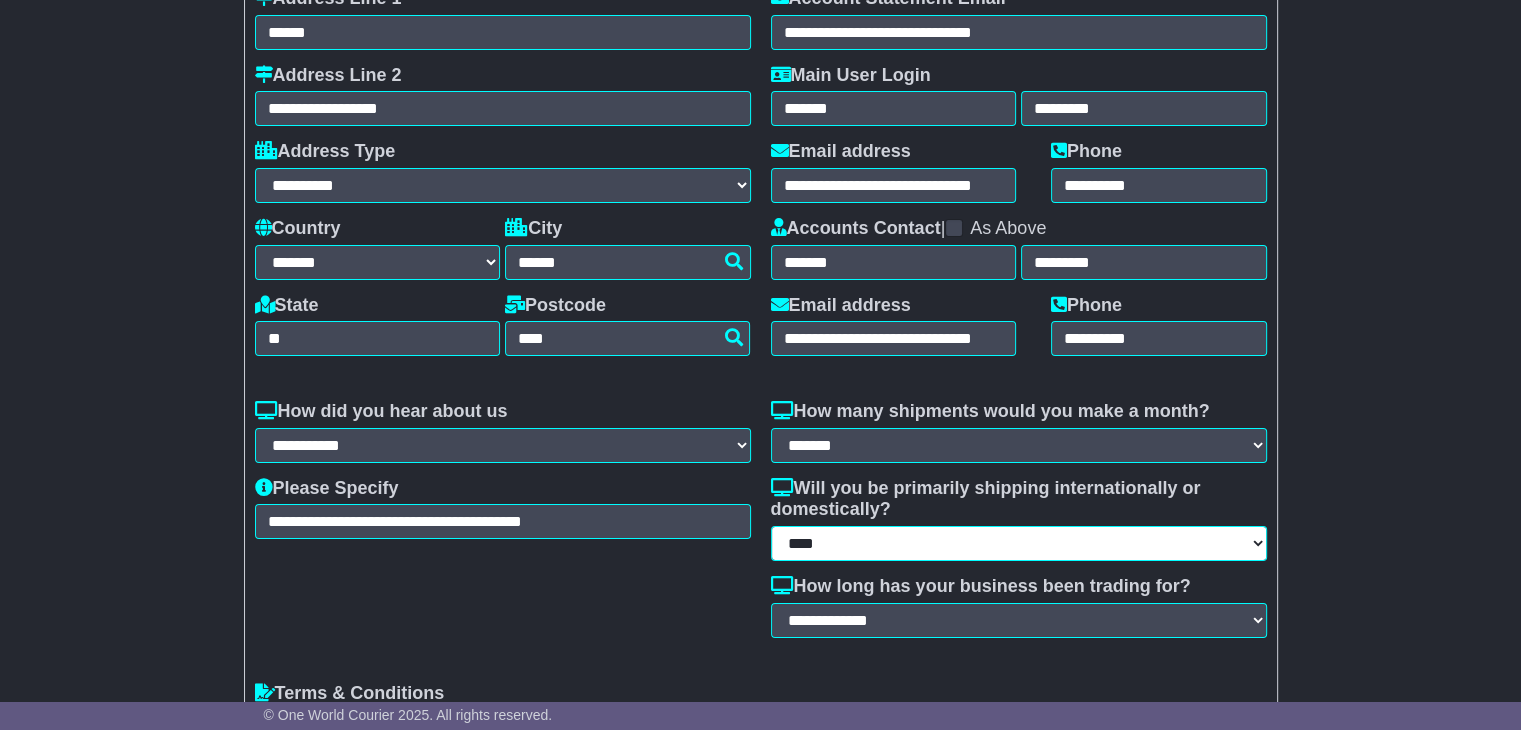 click on "**********" at bounding box center [1019, 543] 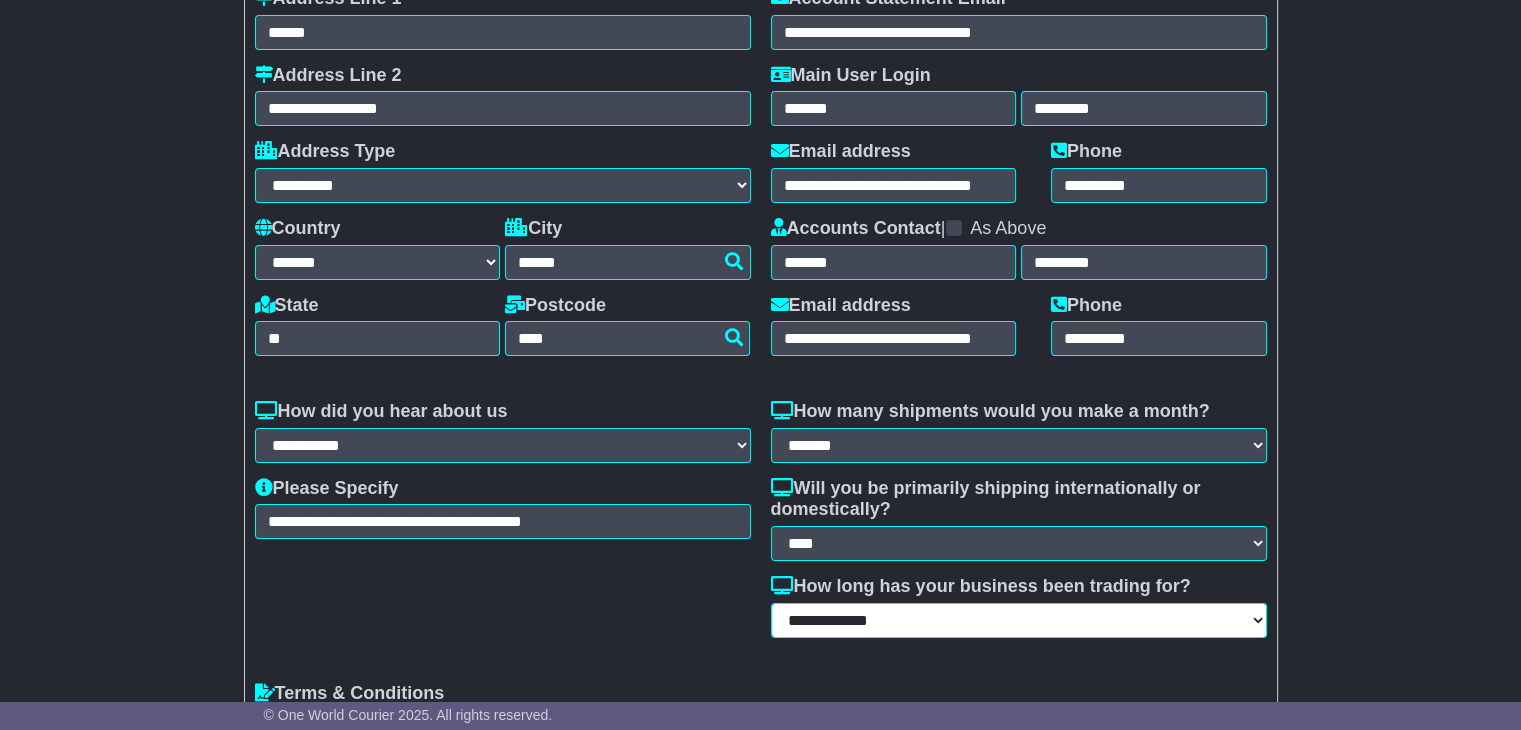 click on "**********" at bounding box center (1019, 620) 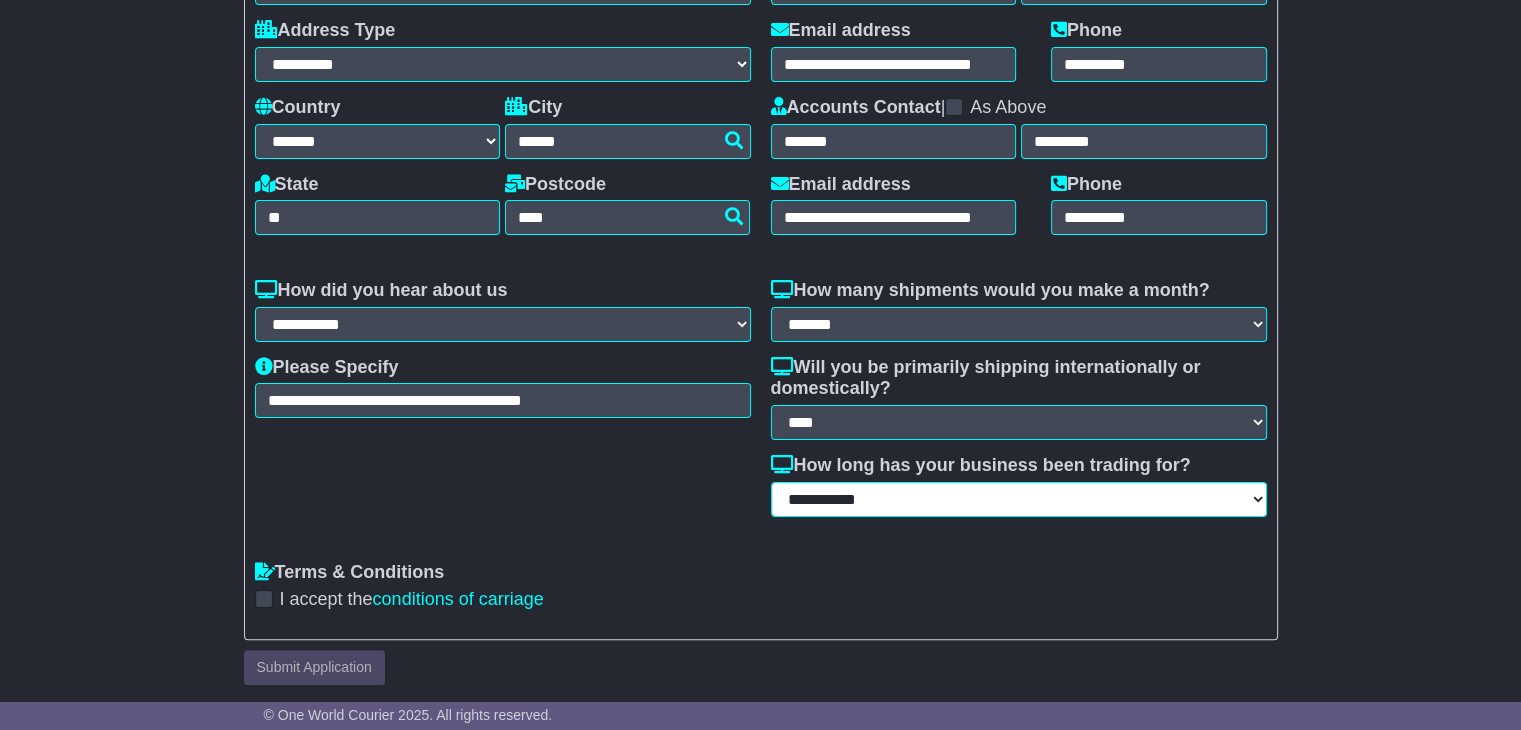 scroll, scrollTop: 326, scrollLeft: 0, axis: vertical 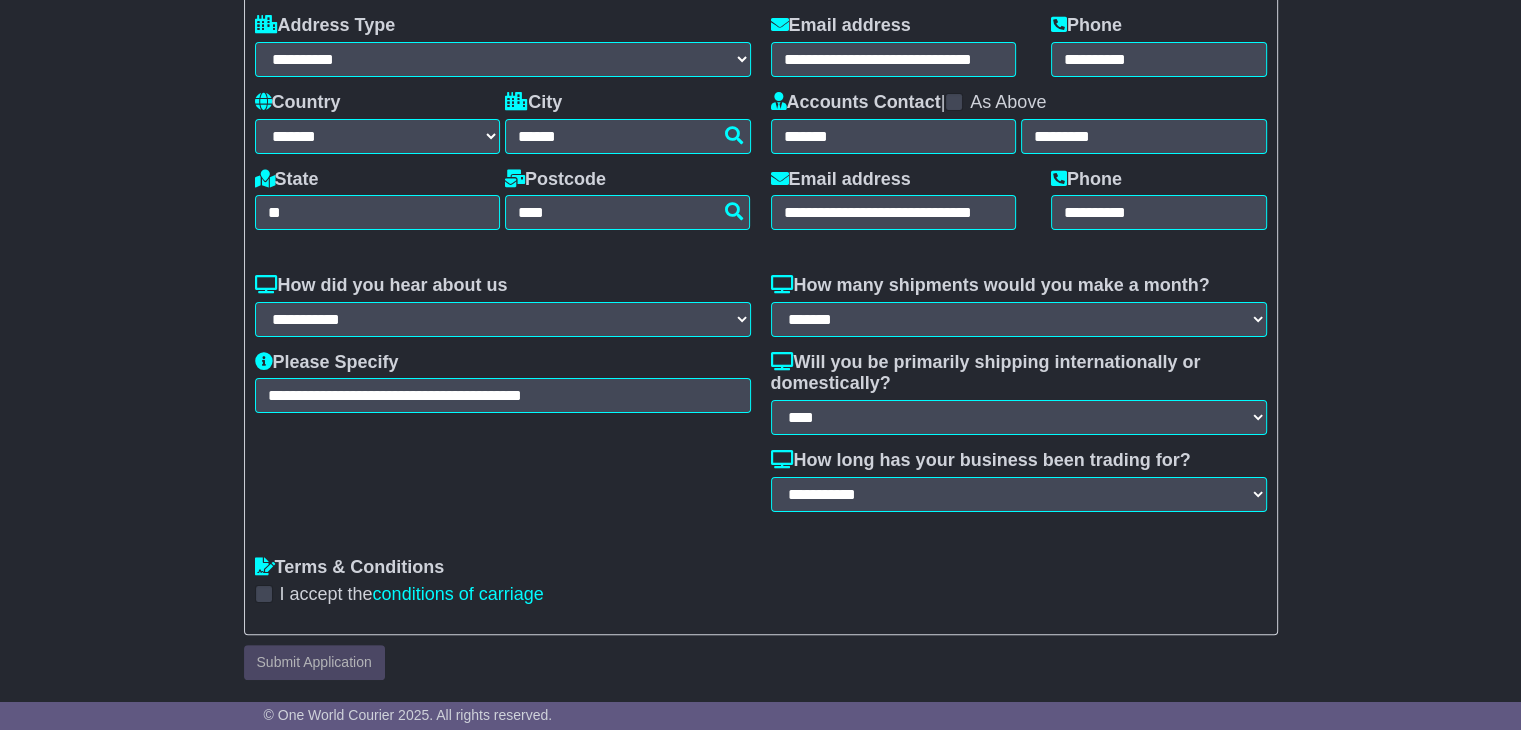 drag, startPoint x: 264, startPoint y: 590, endPoint x: 275, endPoint y: 593, distance: 11.401754 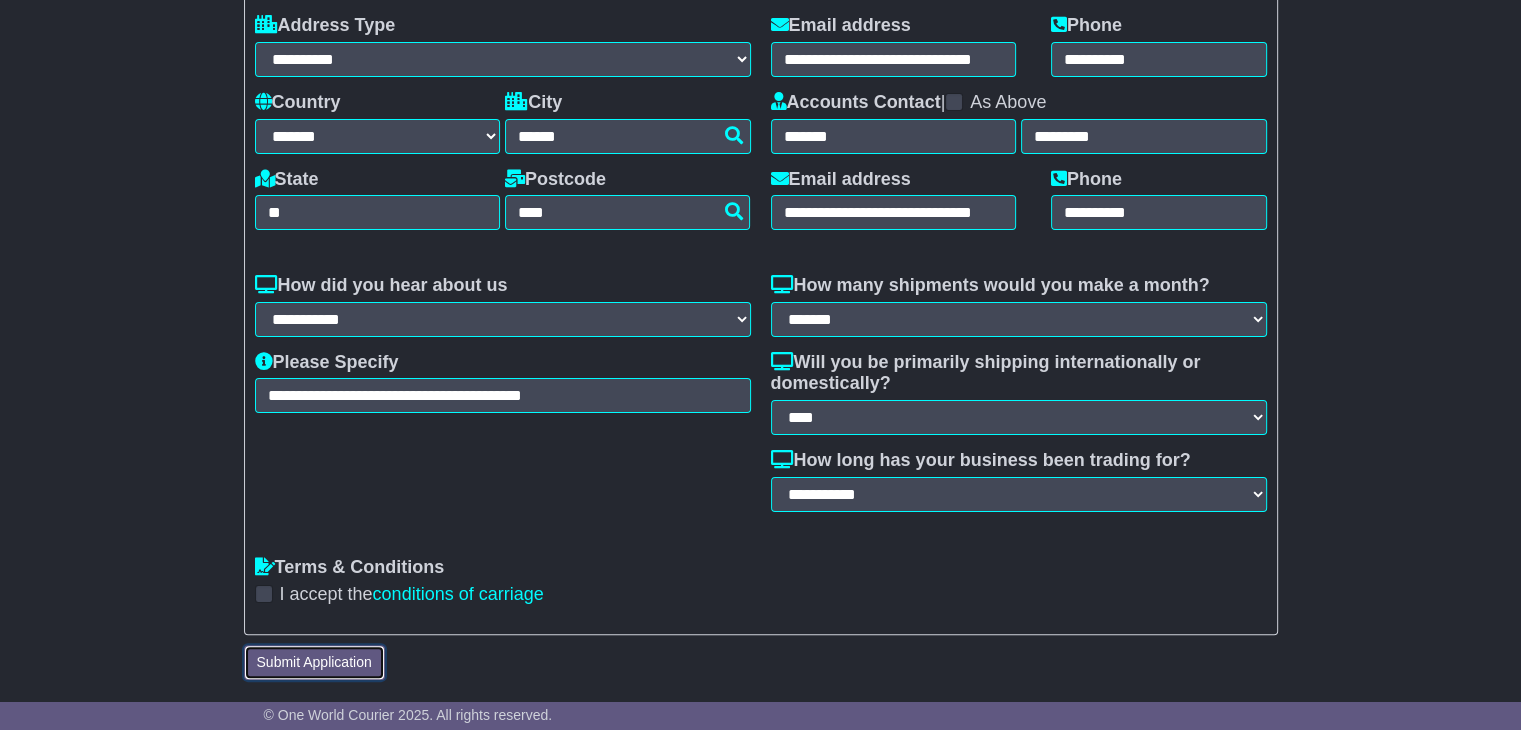 click on "Submit Application" at bounding box center [314, 662] 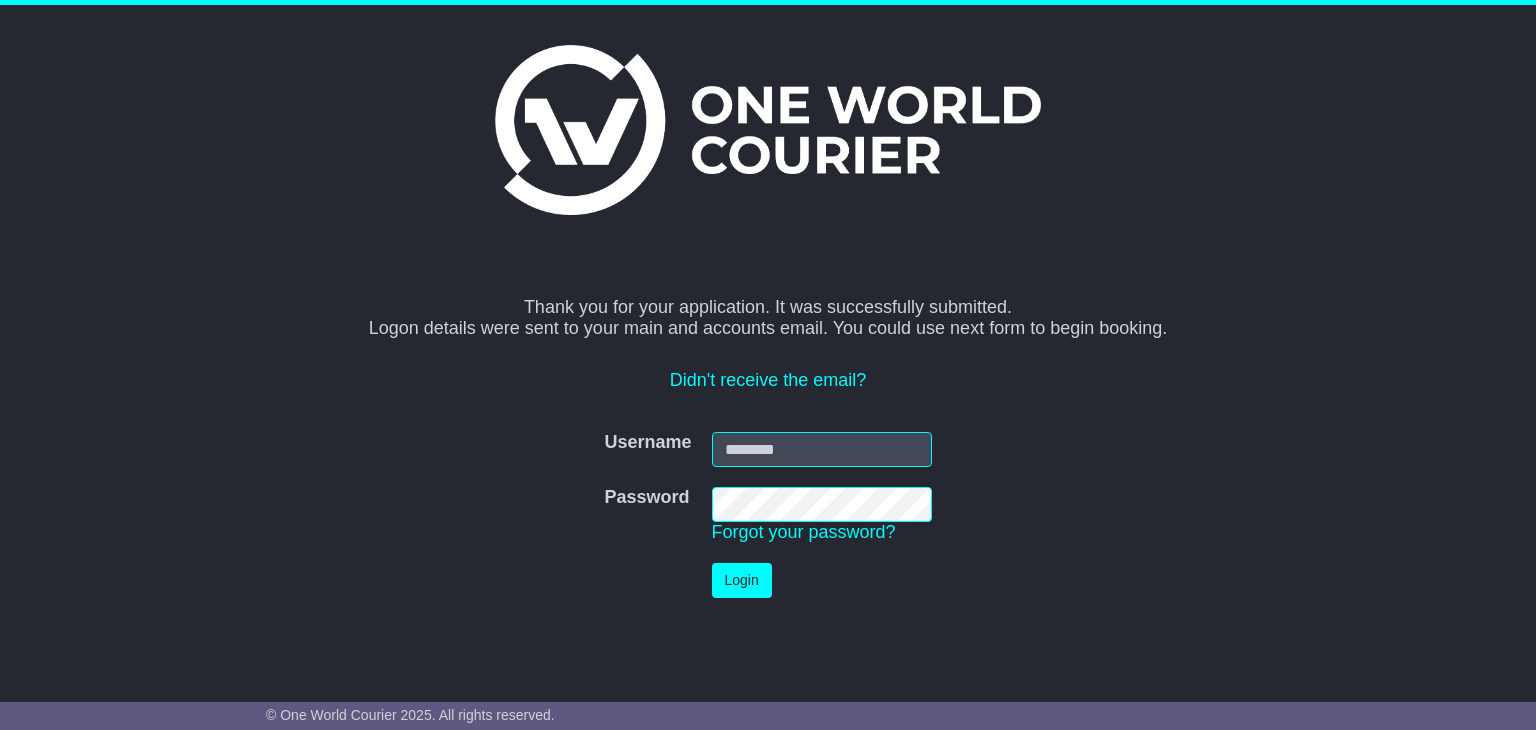scroll, scrollTop: 0, scrollLeft: 0, axis: both 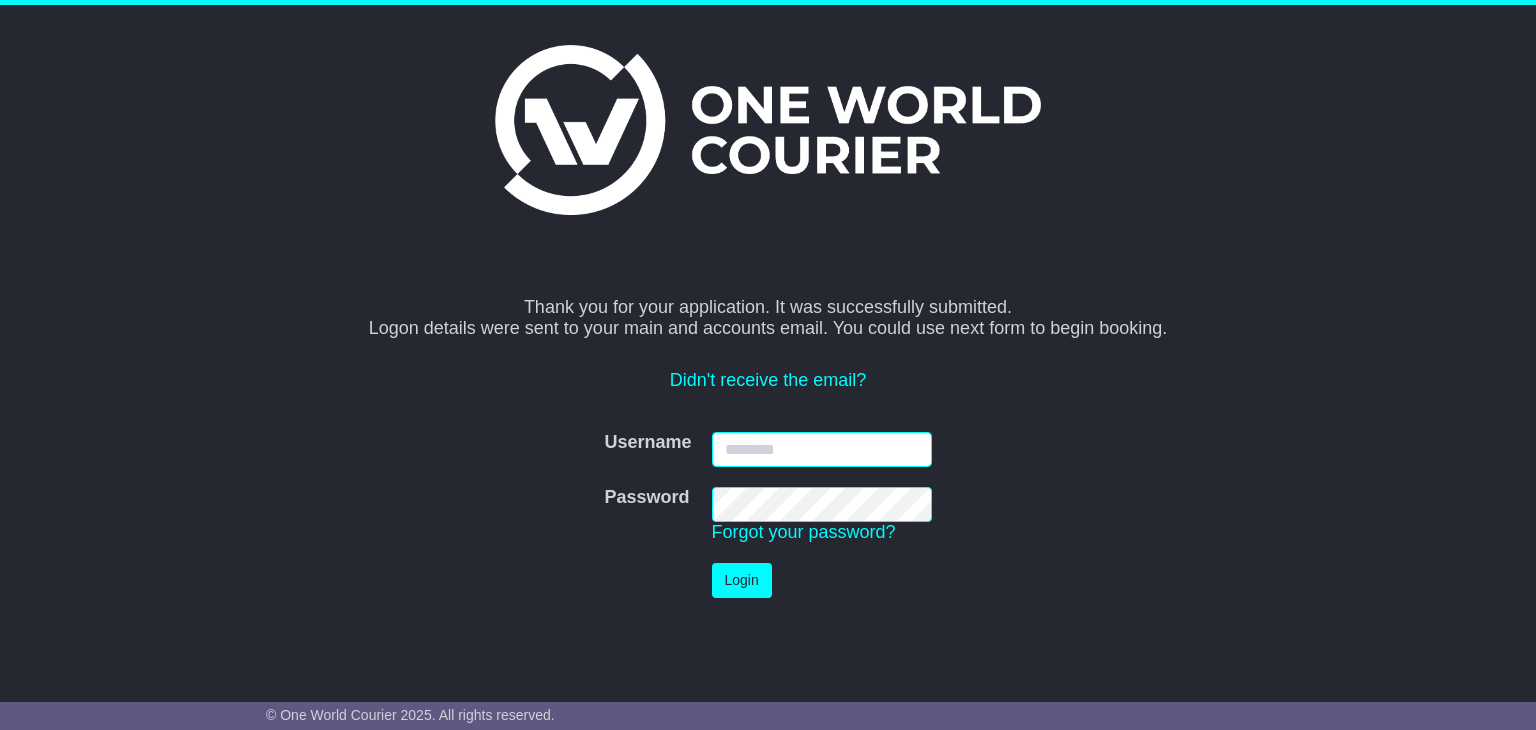 paste on "**********" 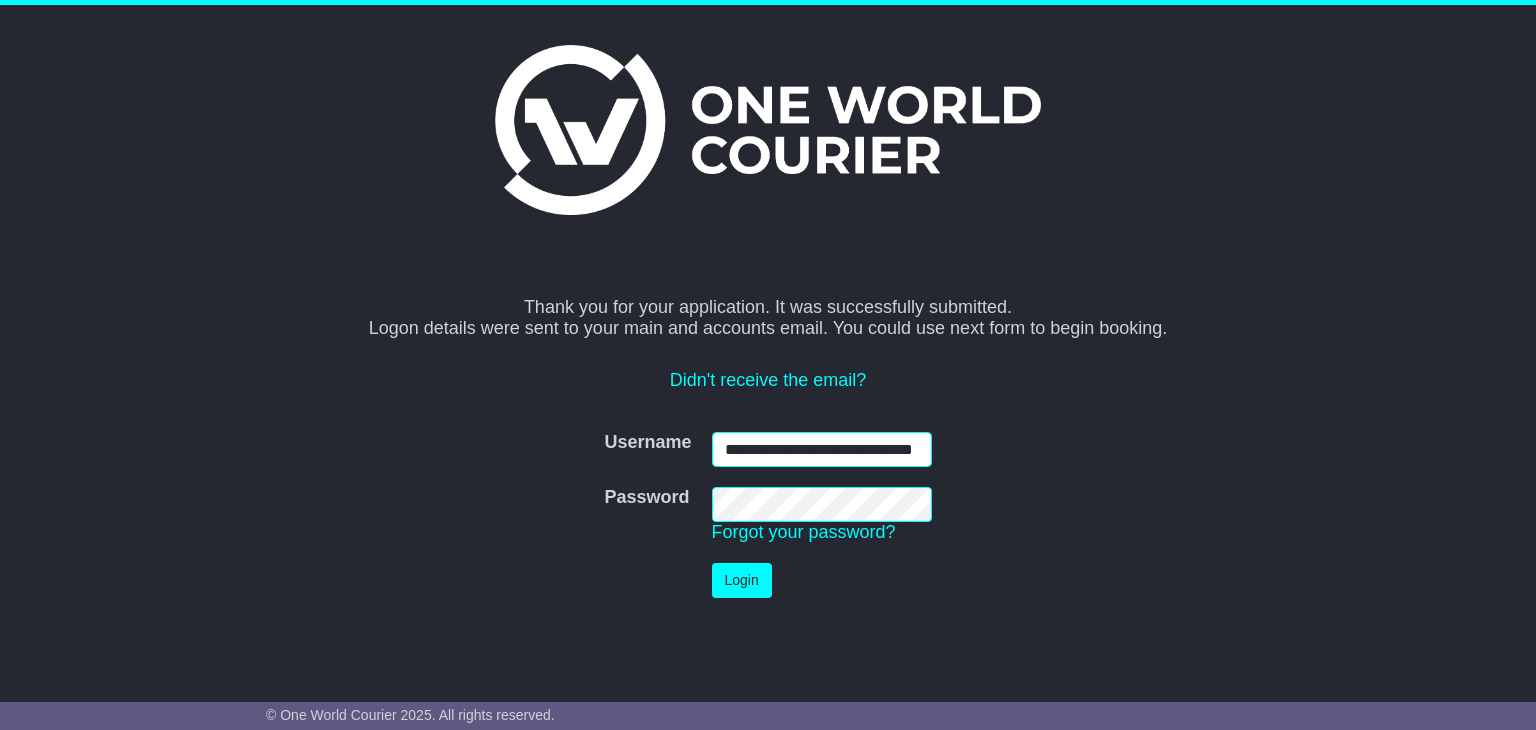 scroll, scrollTop: 0, scrollLeft: 128, axis: horizontal 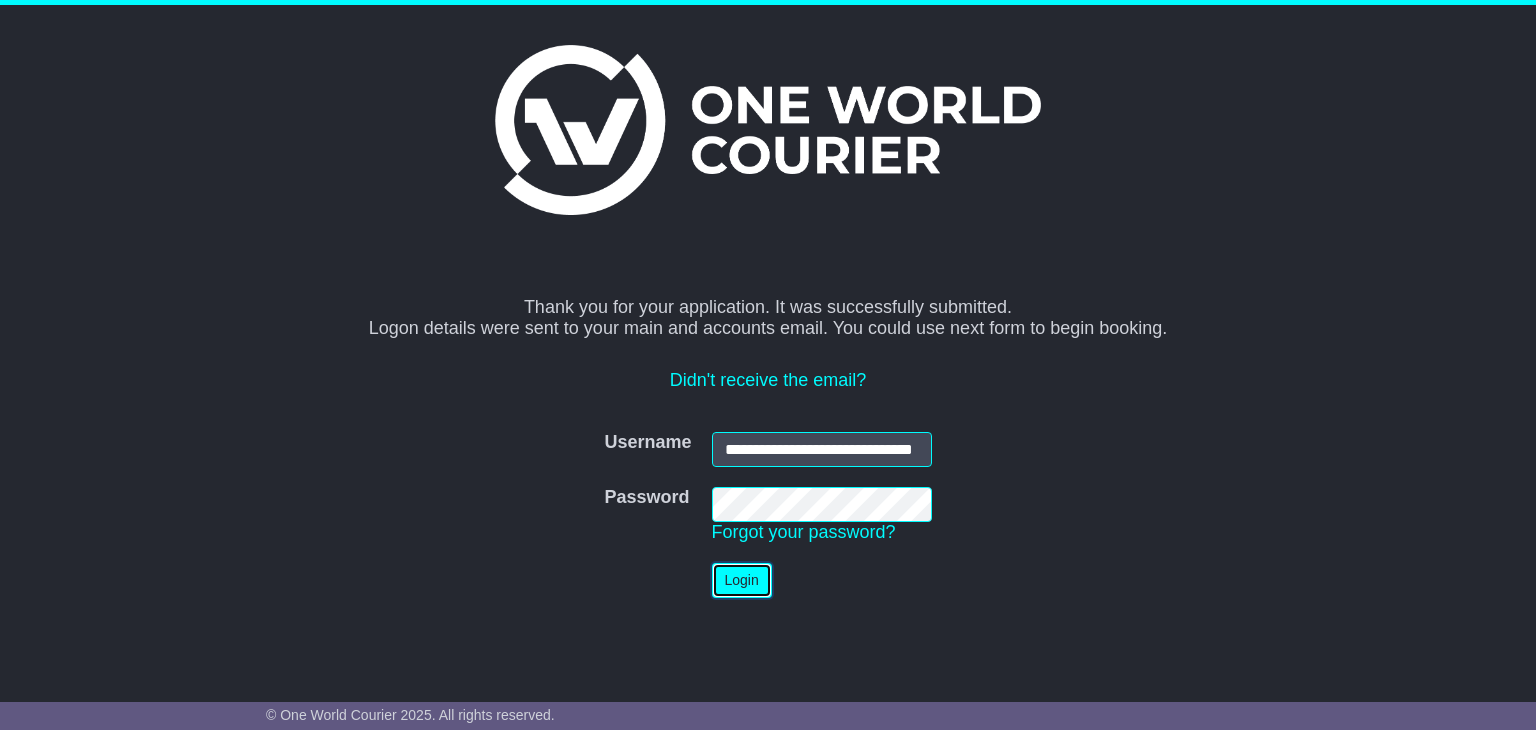 click on "Login" at bounding box center (742, 580) 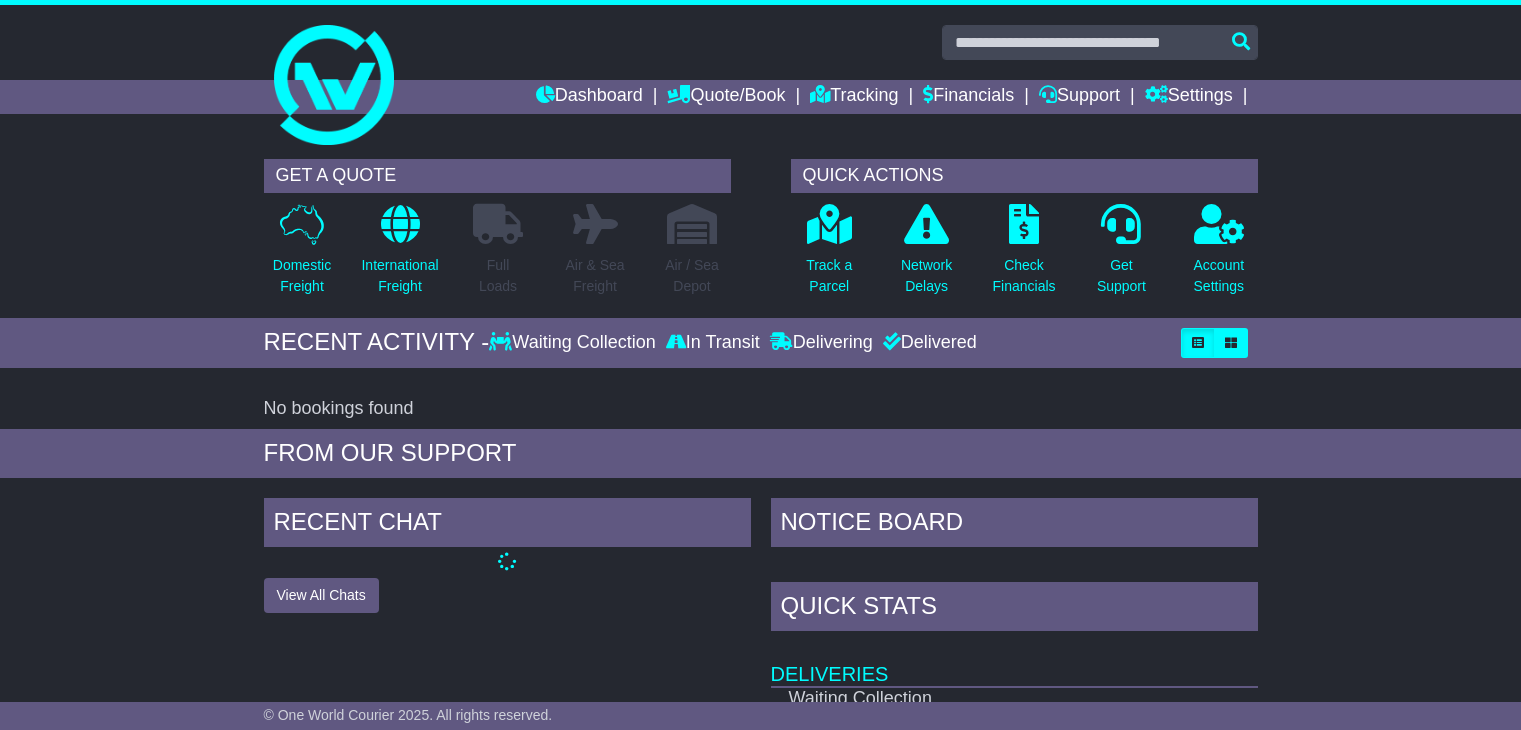 scroll, scrollTop: 0, scrollLeft: 0, axis: both 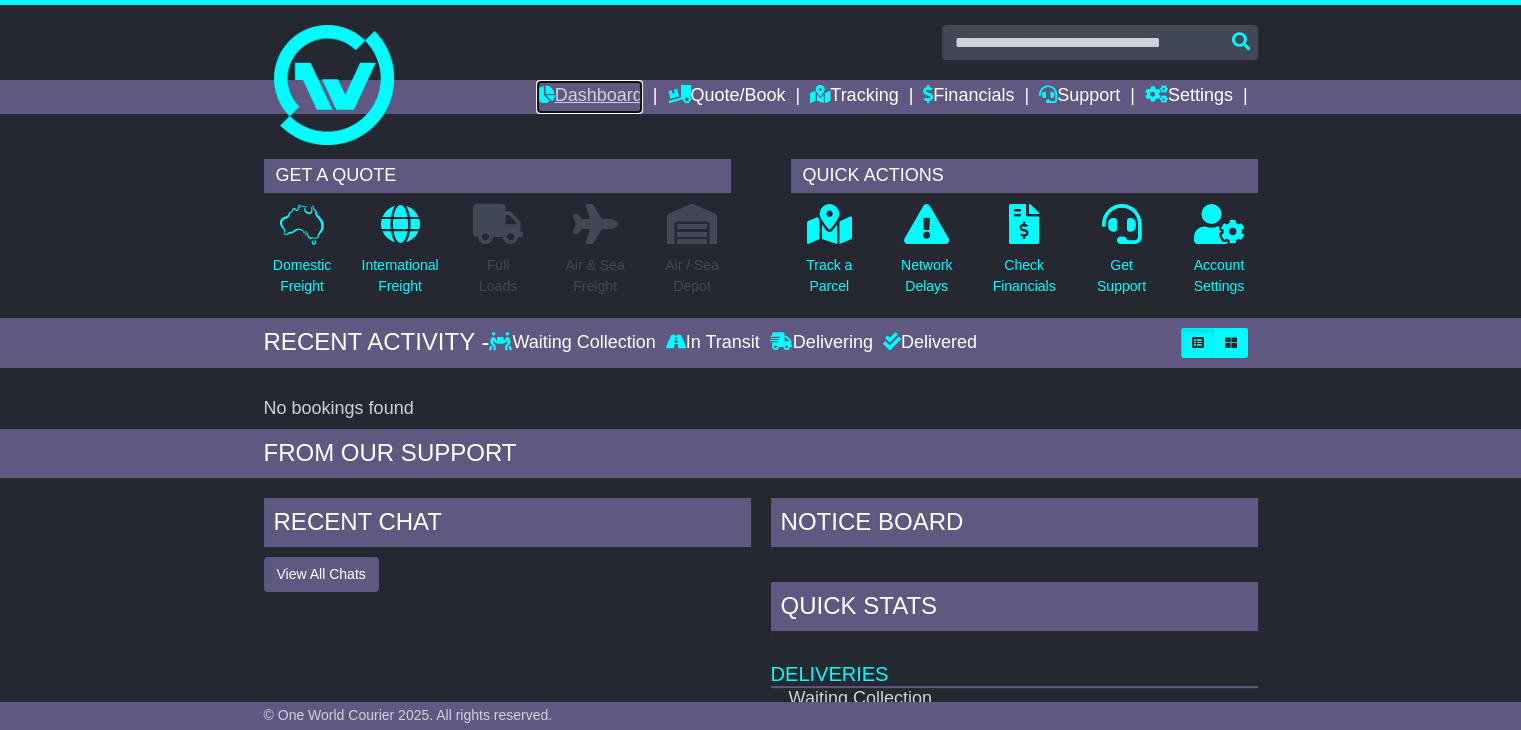 click on "Dashboard" at bounding box center (589, 97) 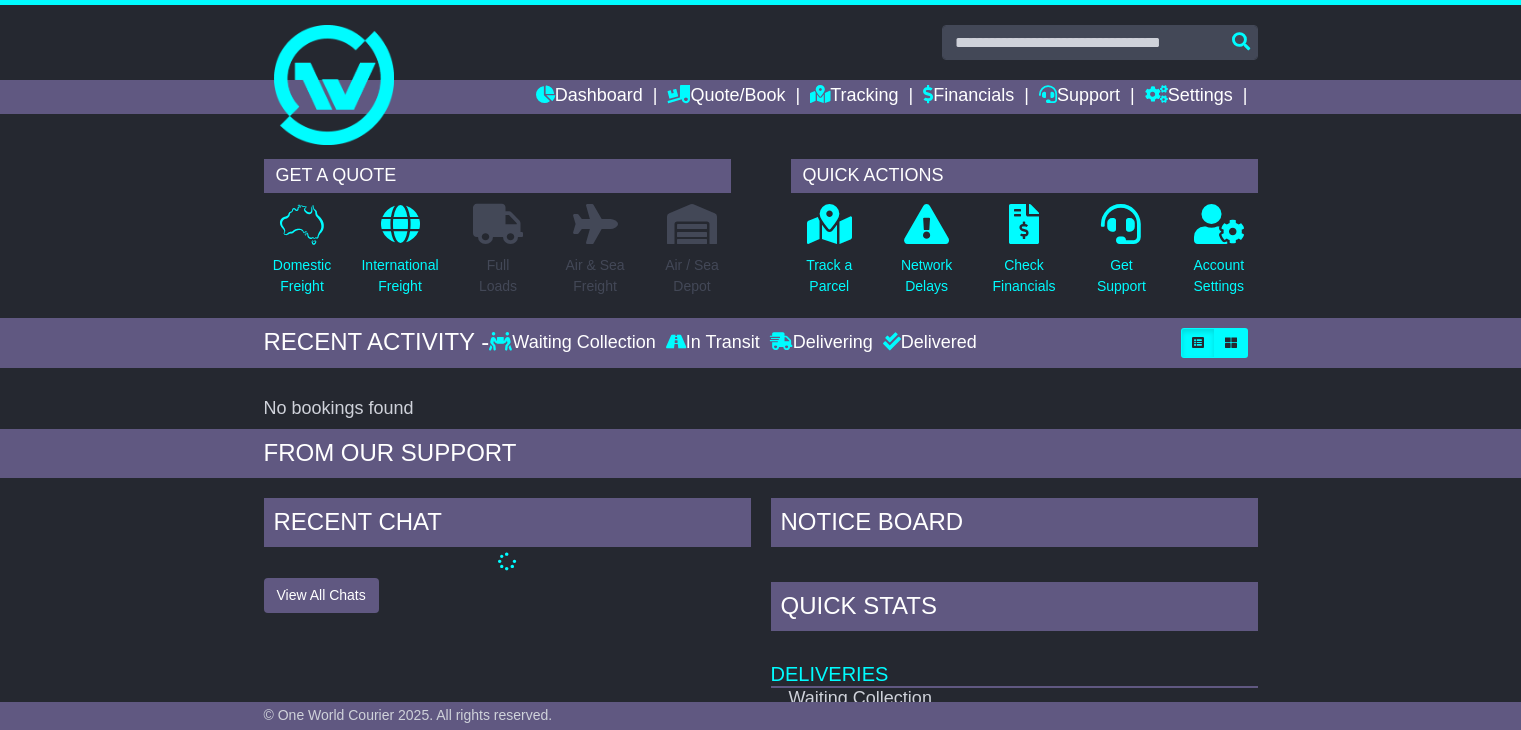 scroll, scrollTop: 0, scrollLeft: 0, axis: both 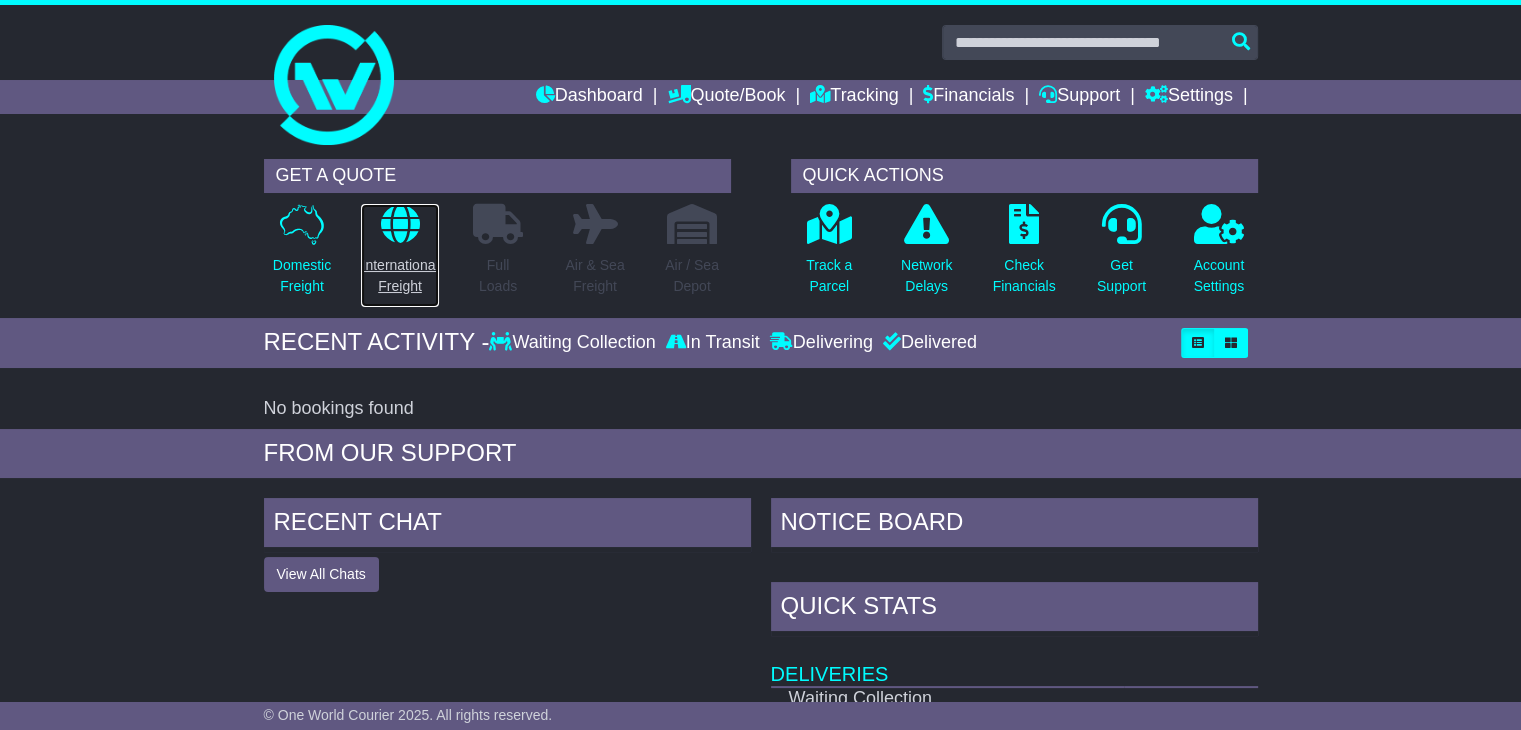 click at bounding box center (400, 224) 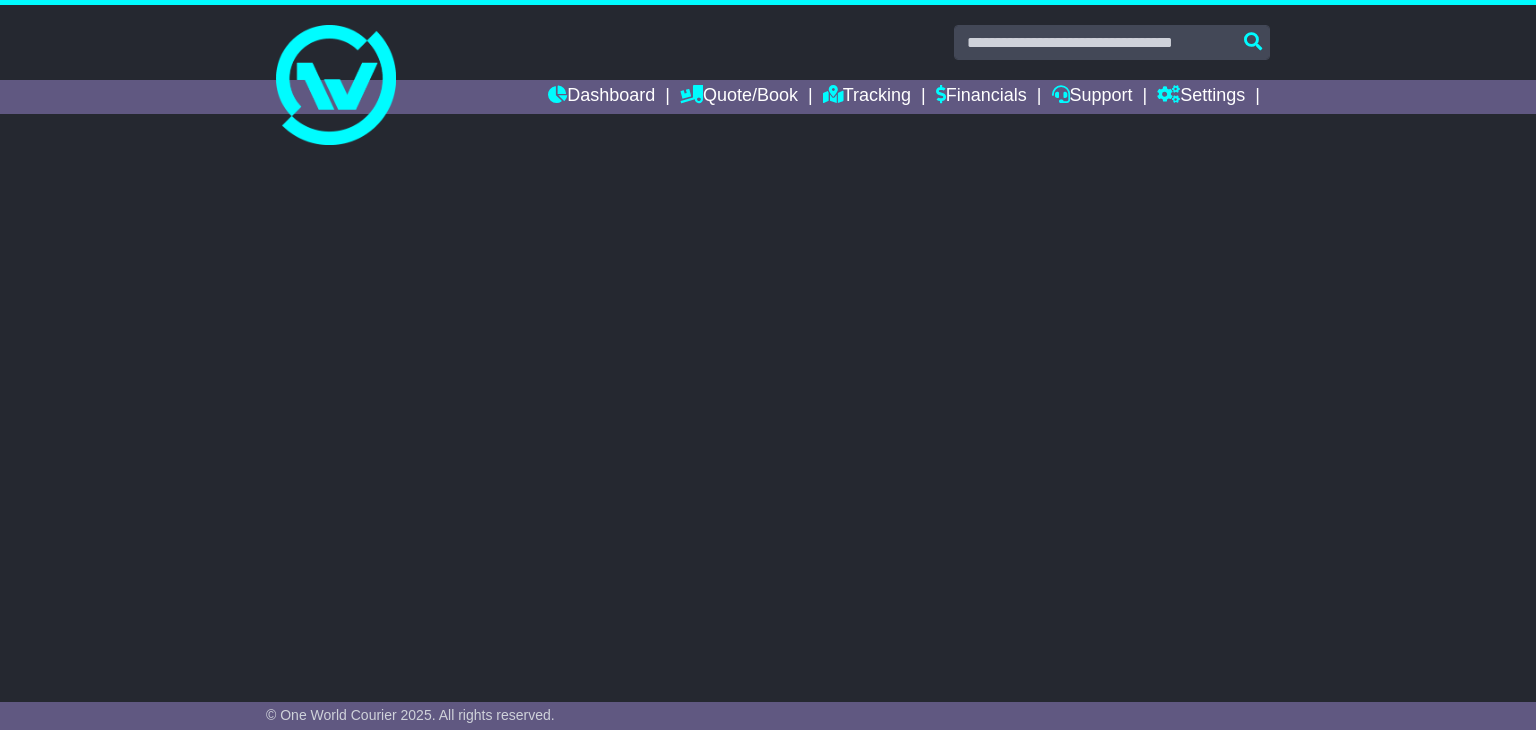 scroll, scrollTop: 0, scrollLeft: 0, axis: both 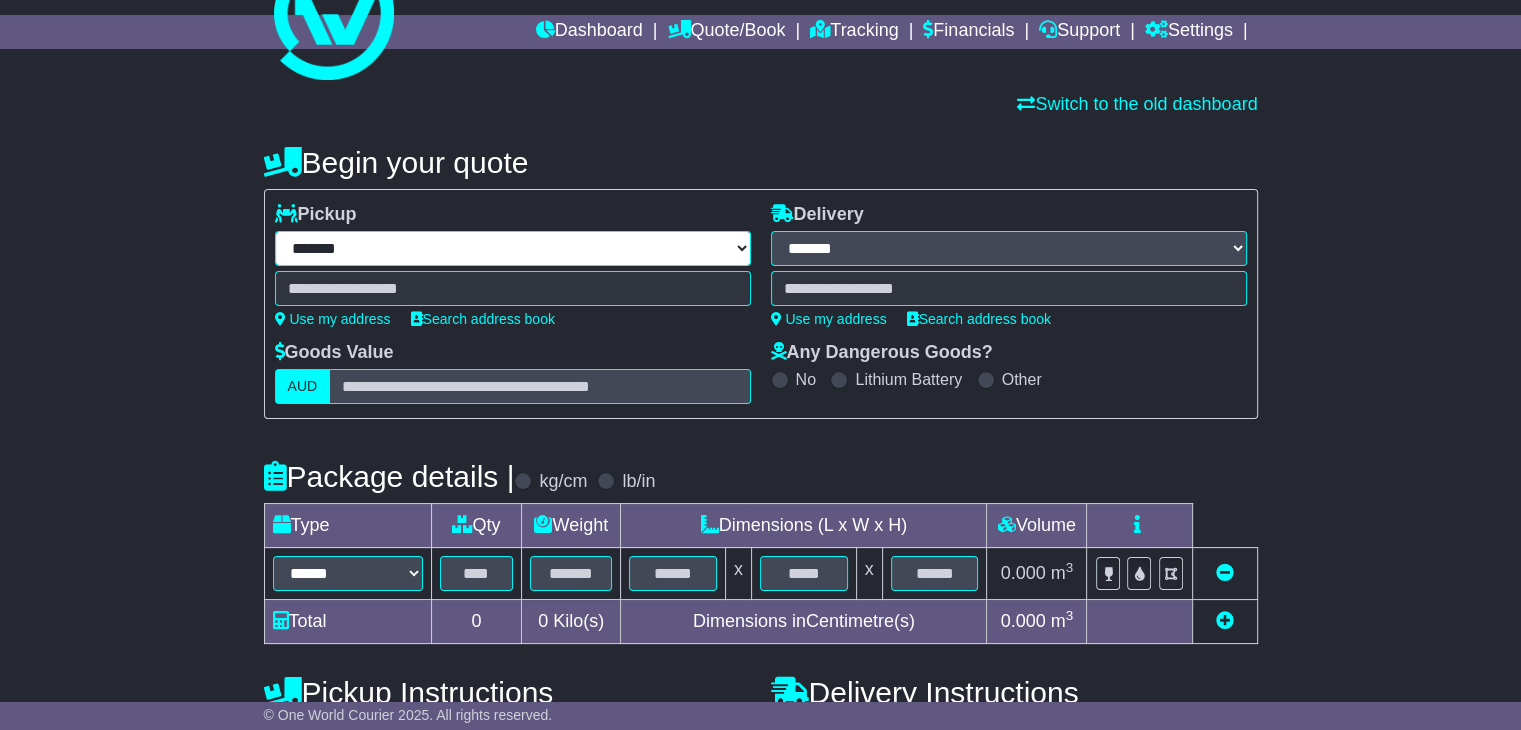 click on "**********" at bounding box center (513, 248) 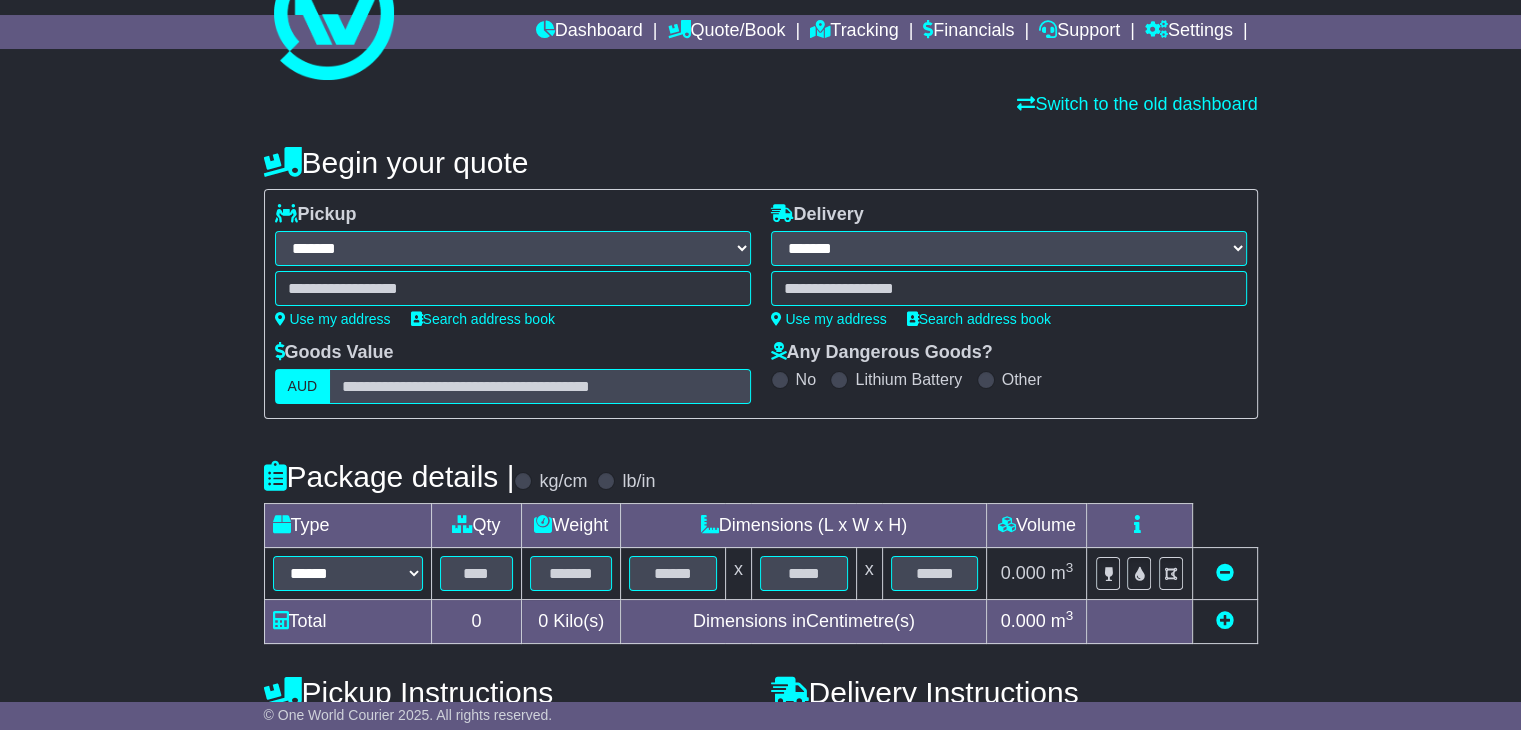 click on "Begin your quote" at bounding box center [761, 158] 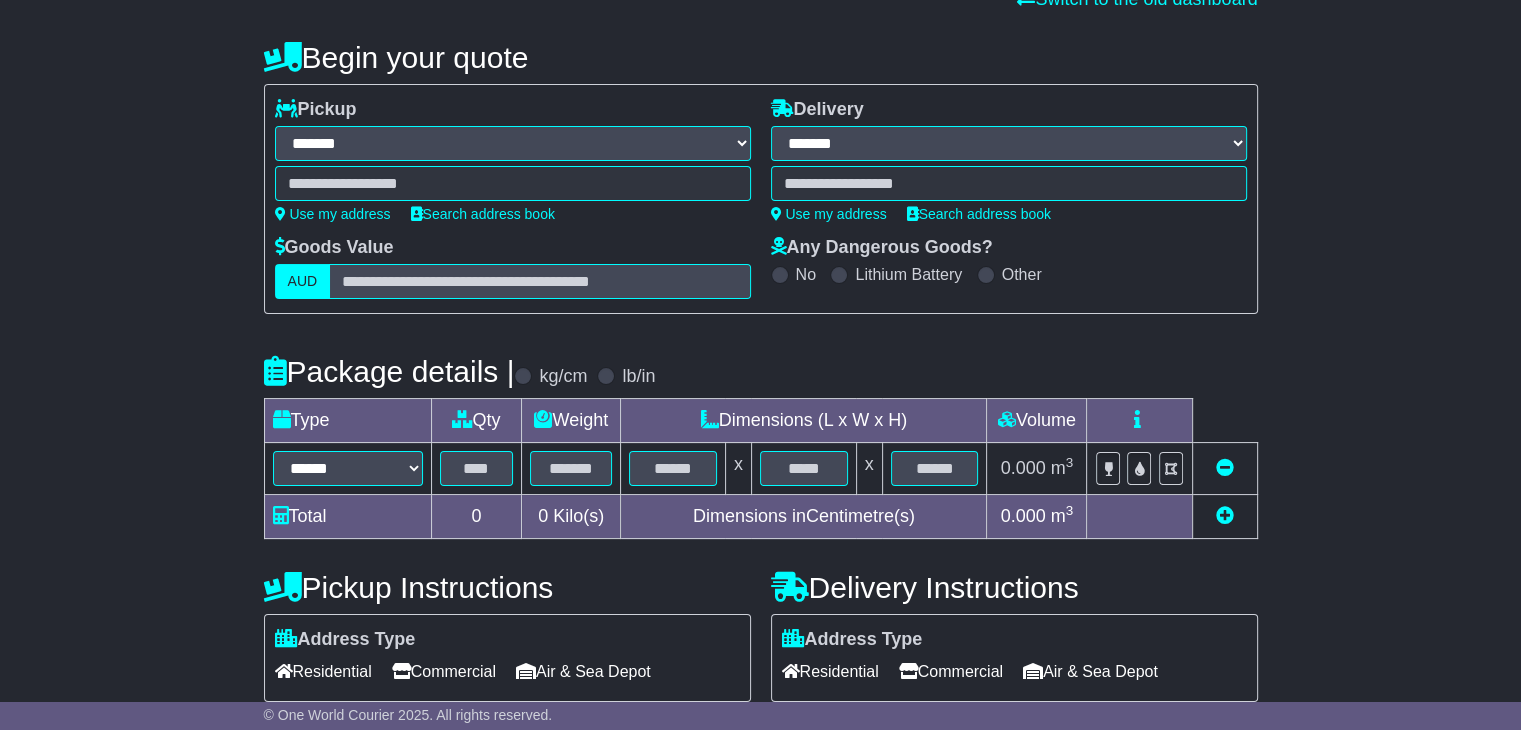 scroll, scrollTop: 165, scrollLeft: 0, axis: vertical 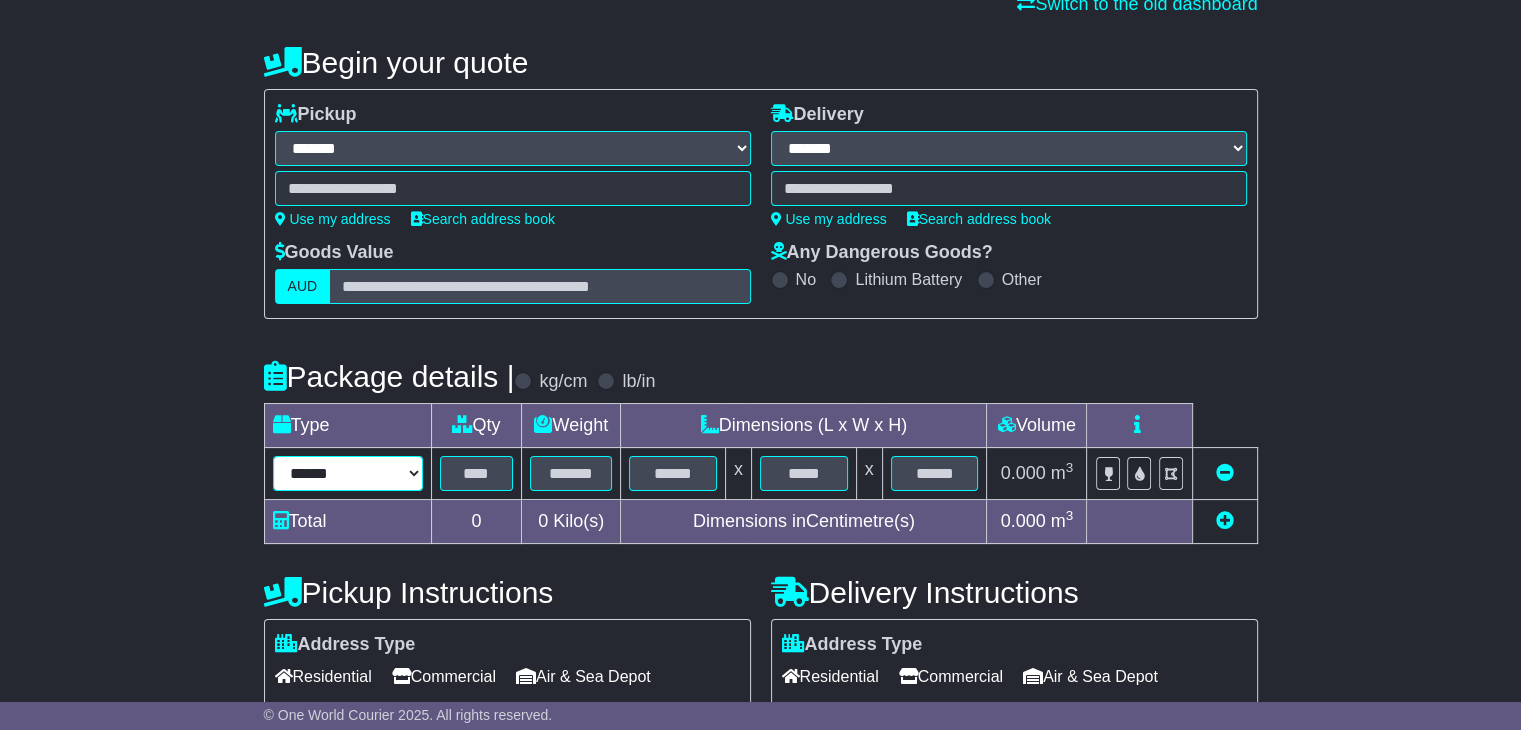 click on "****** ****** *** ******** ***** **** **** ****** *** *******" at bounding box center (348, 473) 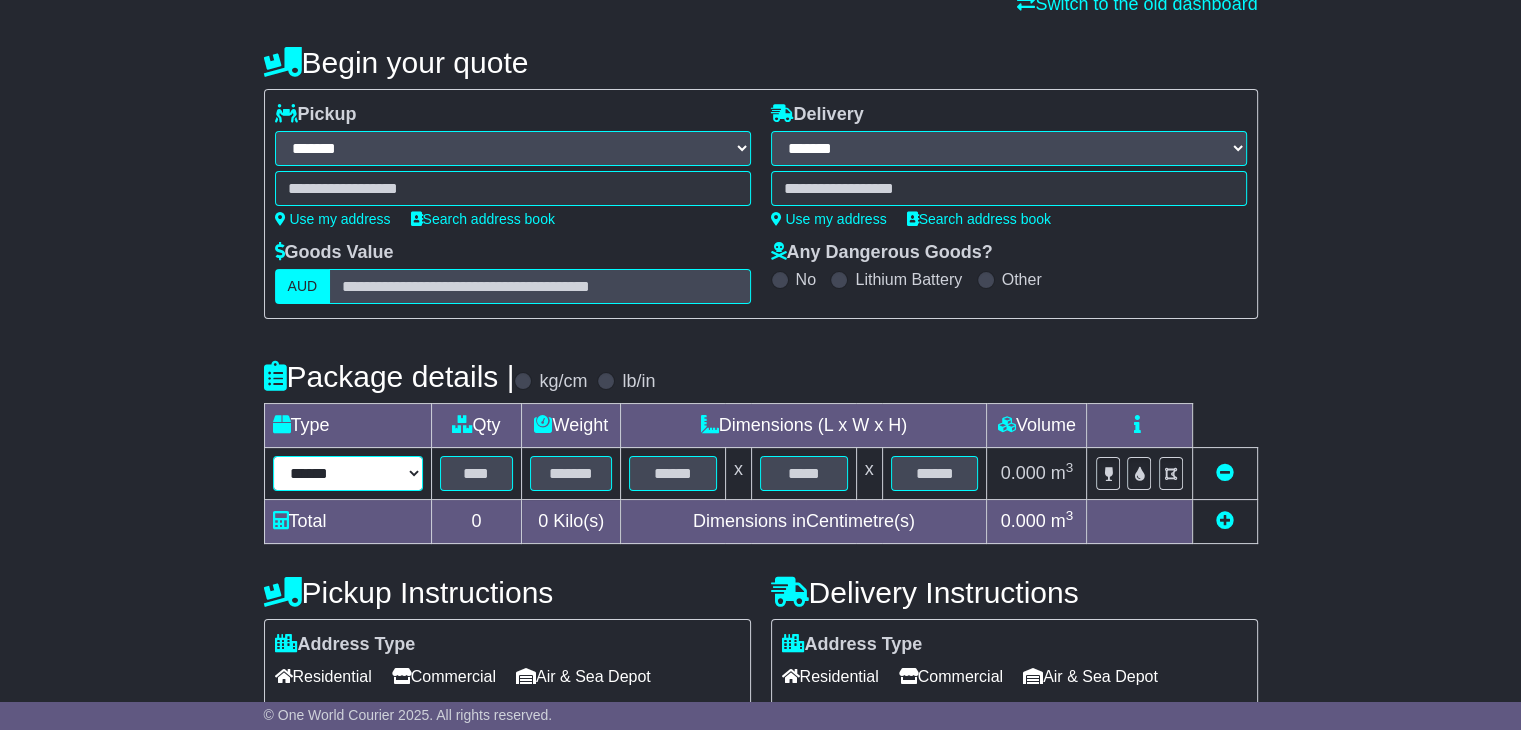 select on "*****" 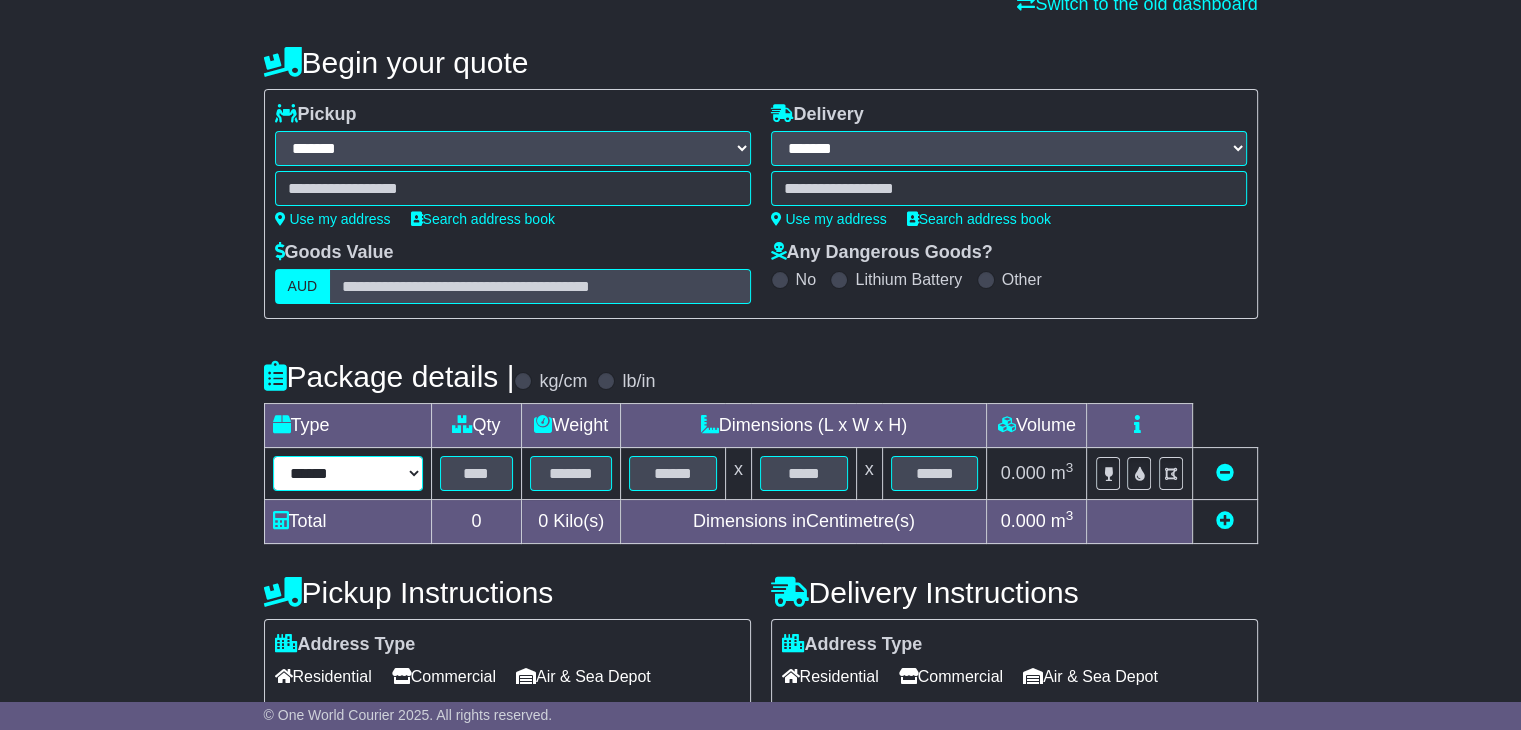 click on "****** ****** *** ******** ***** **** **** ****** *** *******" at bounding box center [348, 473] 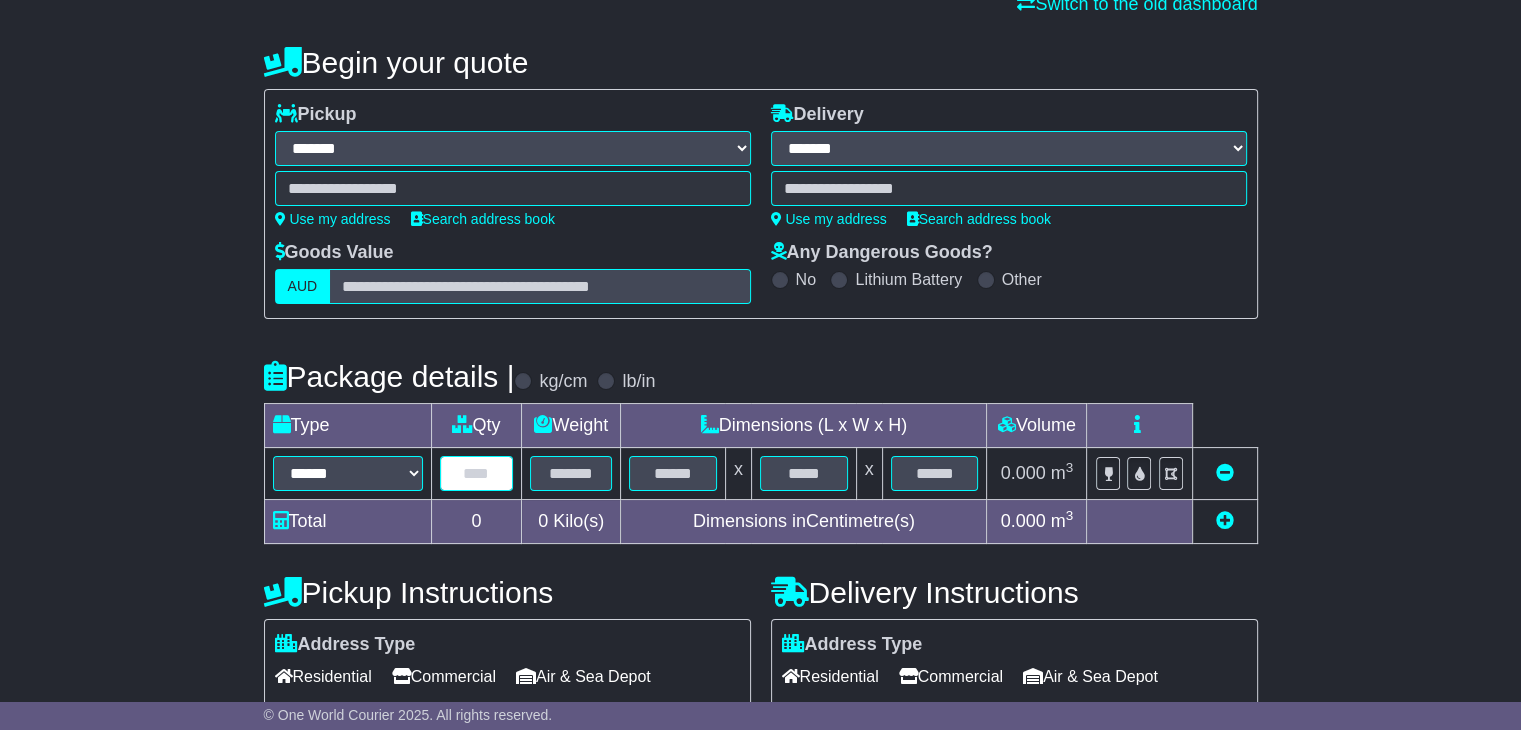 click at bounding box center (477, 473) 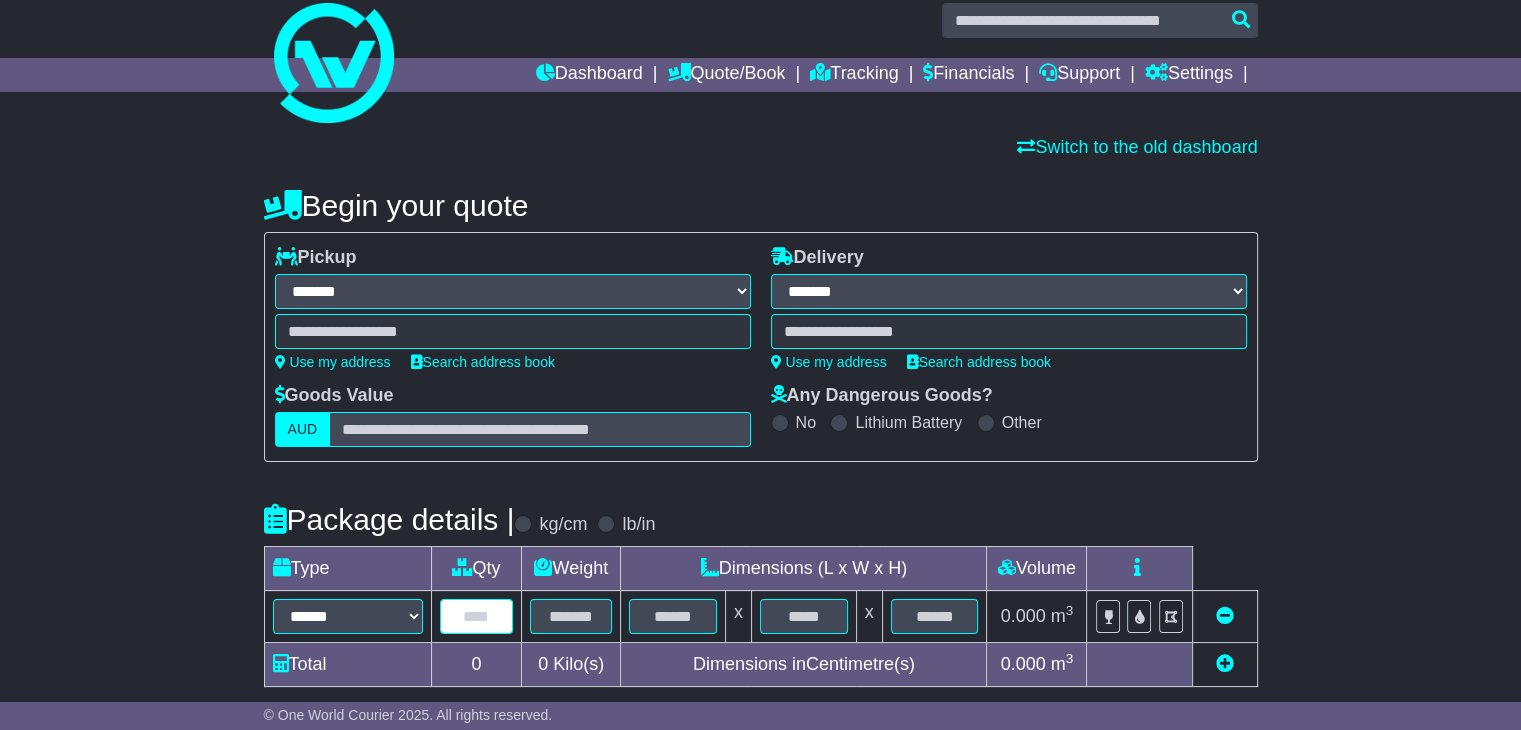 scroll, scrollTop: 0, scrollLeft: 0, axis: both 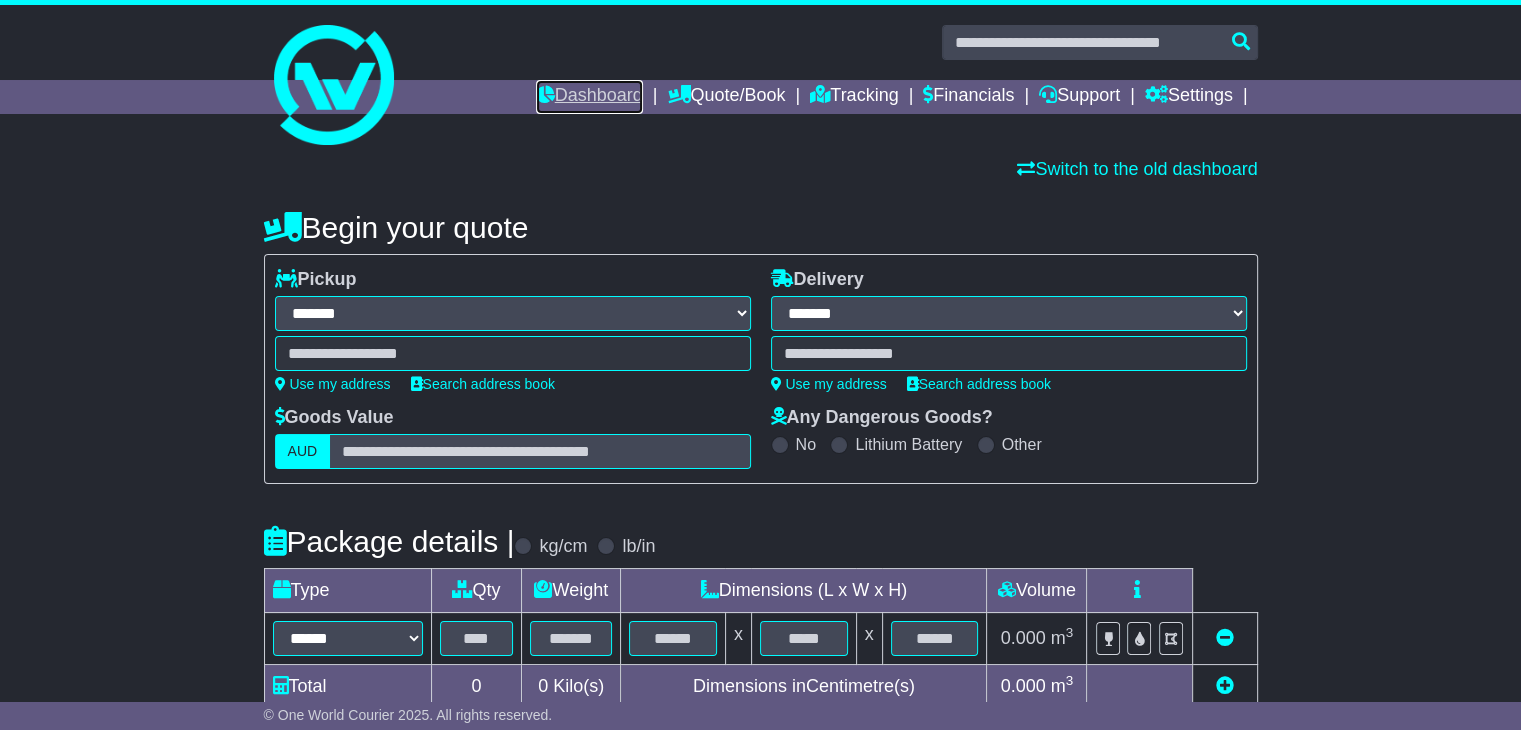 click on "Dashboard" at bounding box center [589, 97] 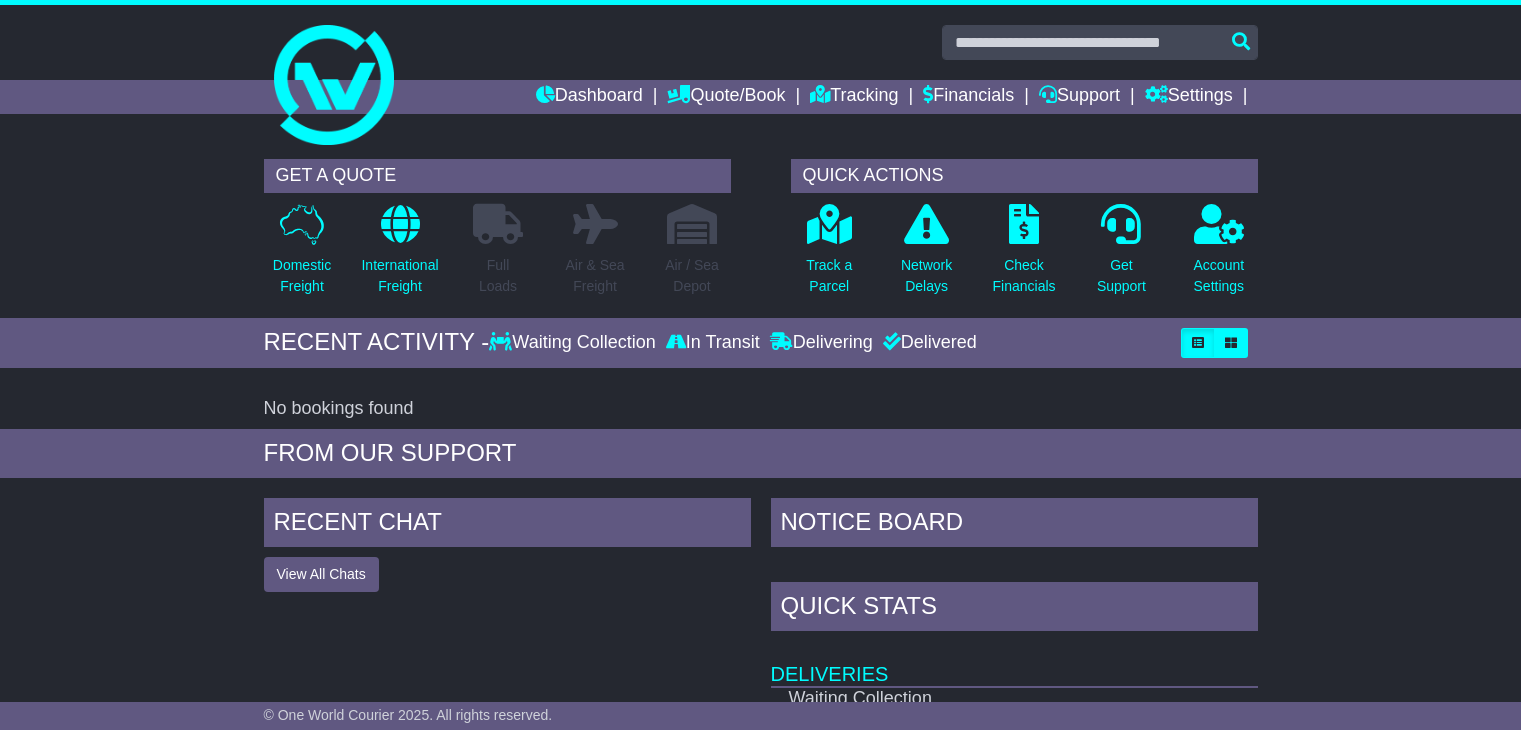 scroll, scrollTop: 0, scrollLeft: 0, axis: both 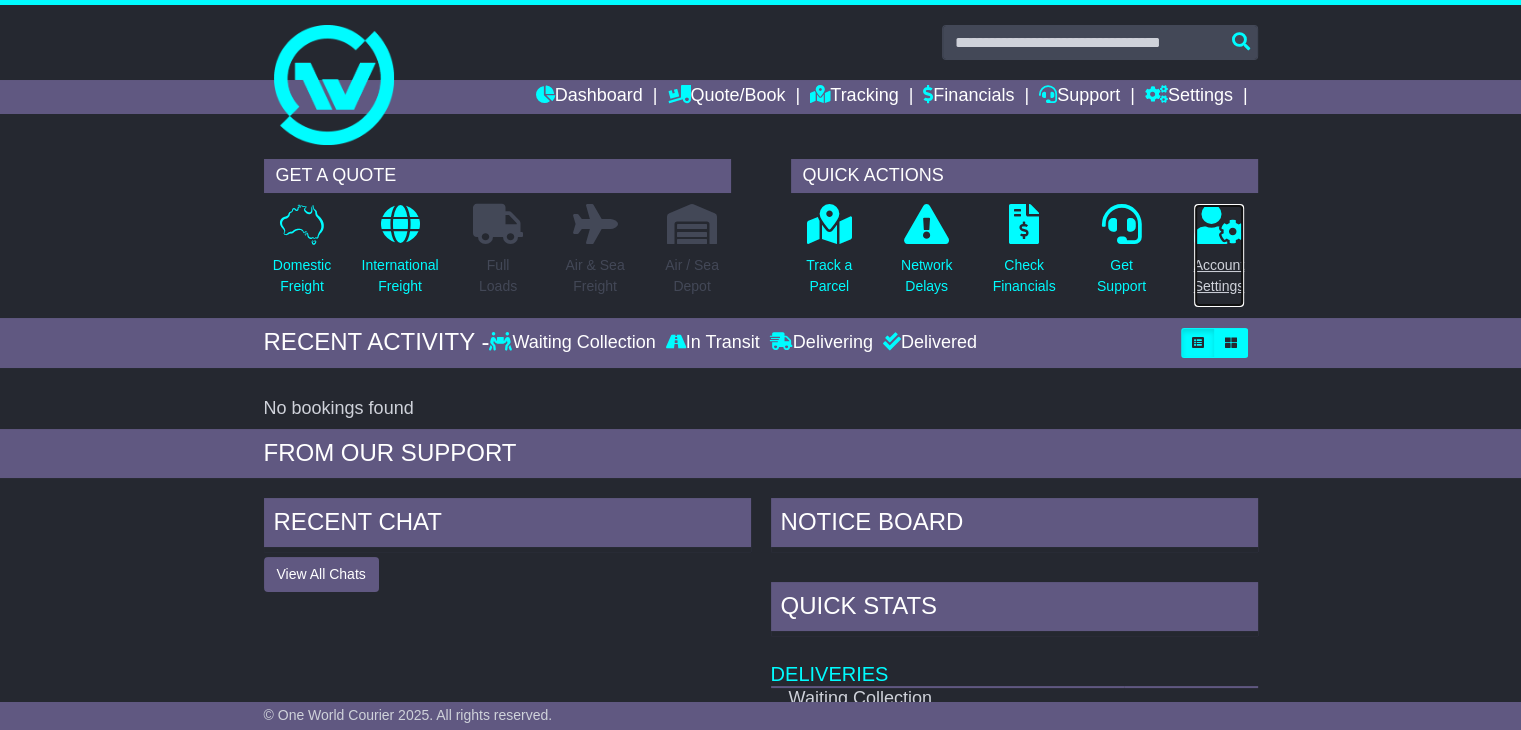 click at bounding box center (1219, 224) 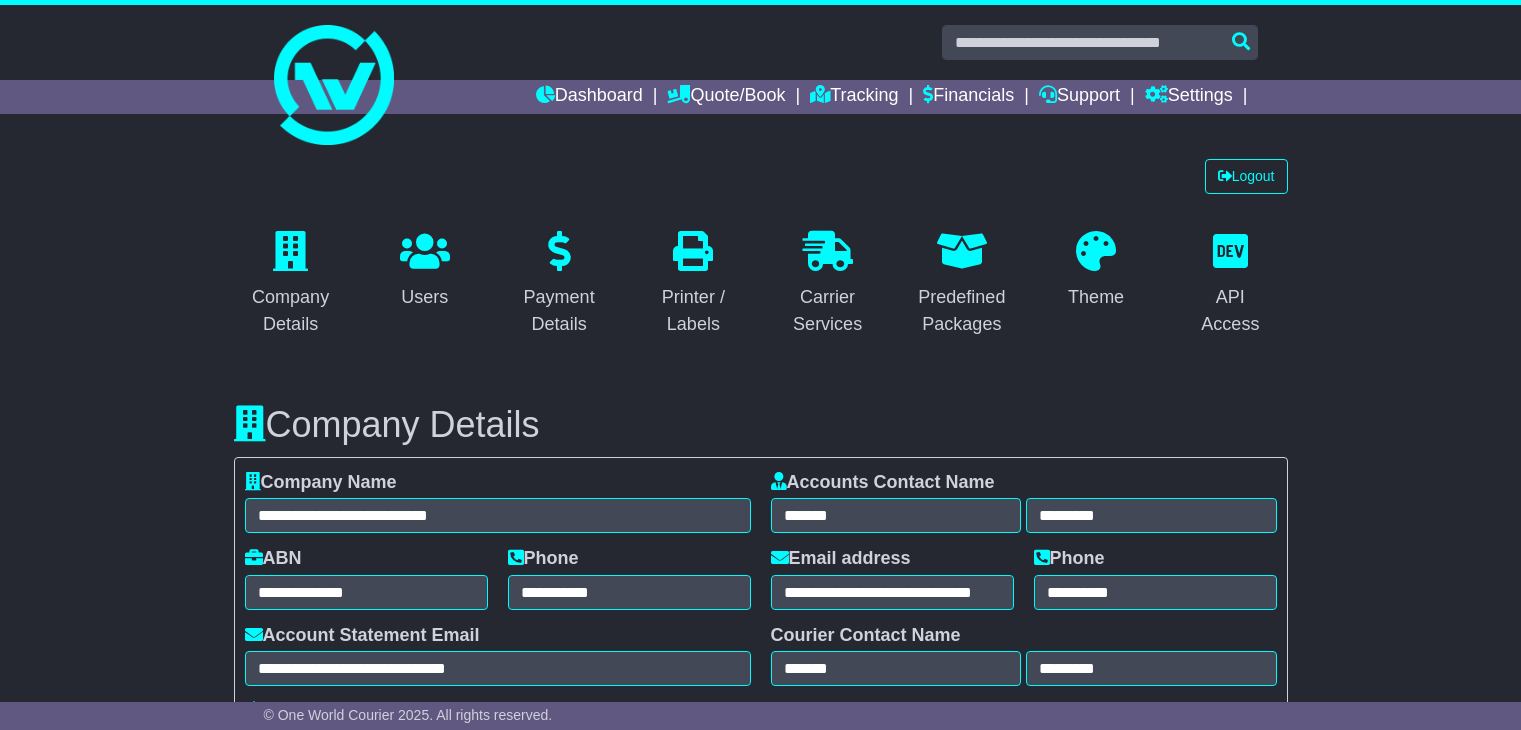 select on "**********" 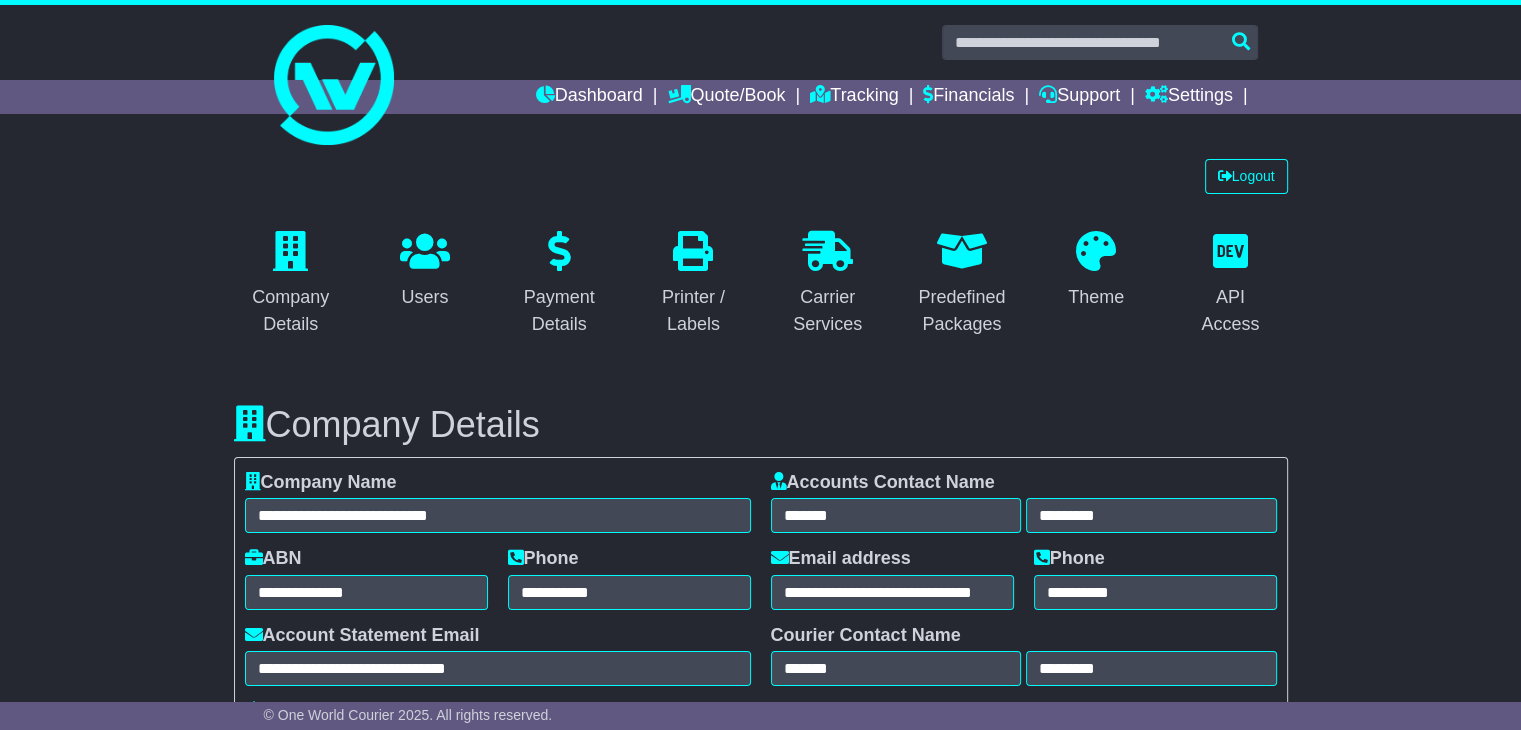 scroll, scrollTop: 0, scrollLeft: 0, axis: both 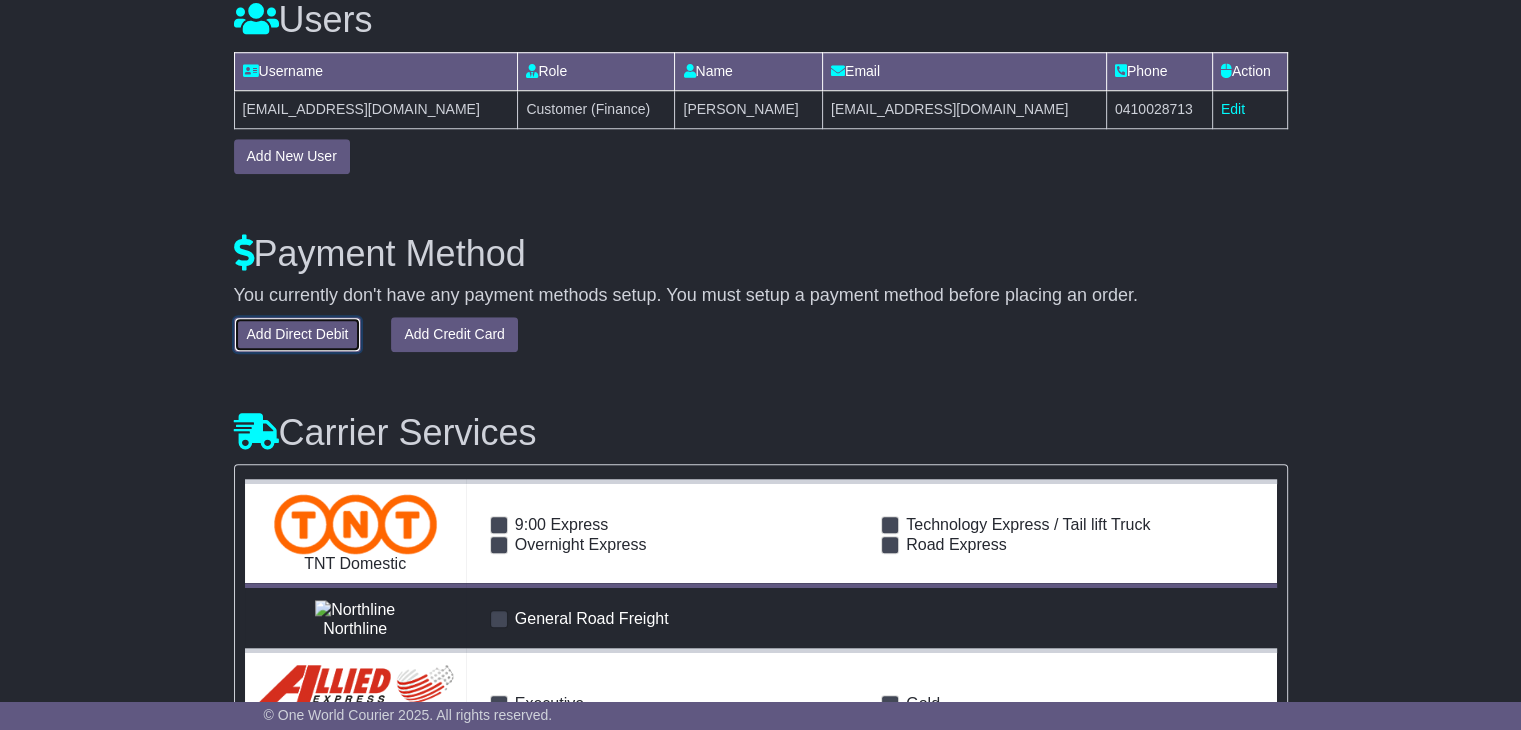 click on "Add Direct Debit" at bounding box center (298, 334) 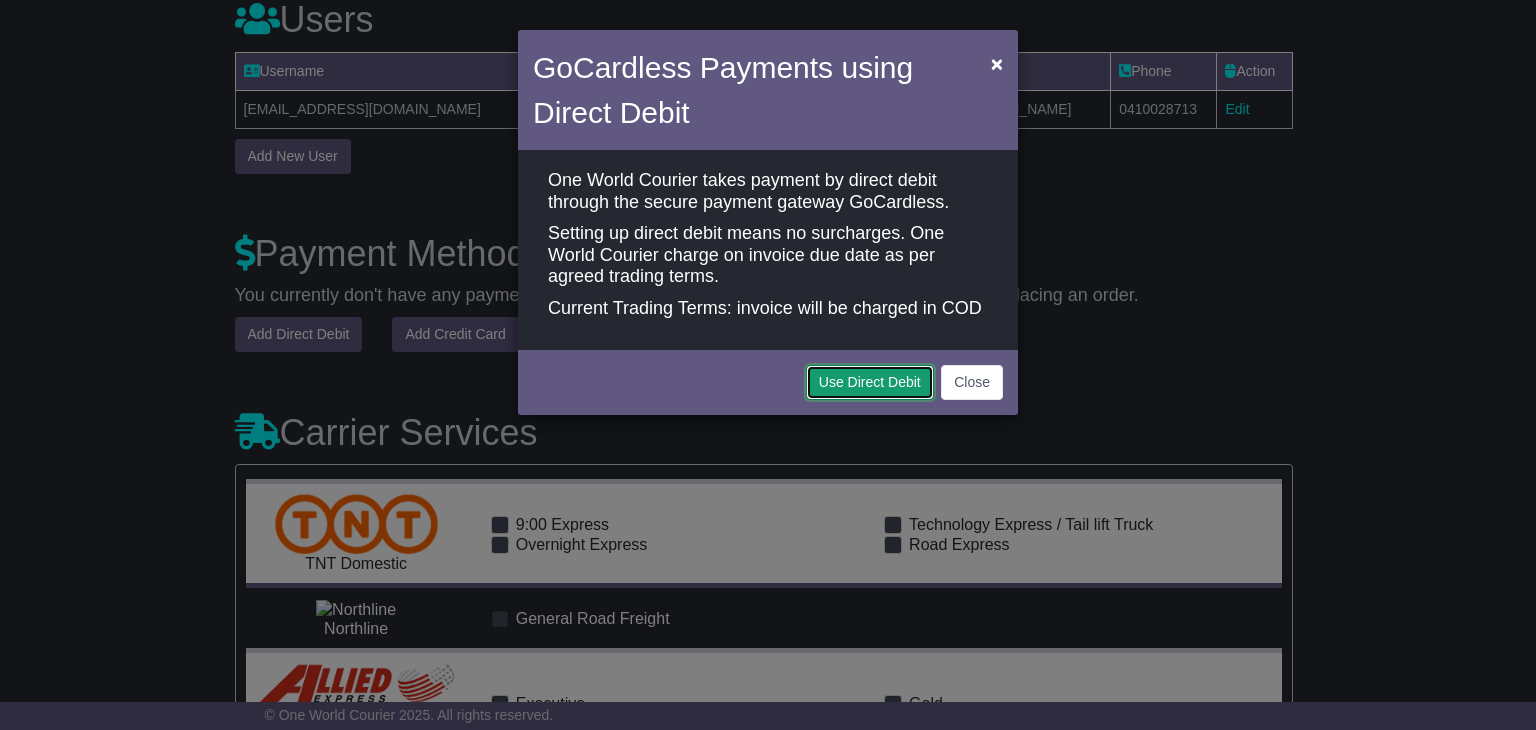click on "Use Direct Debit" at bounding box center (870, 382) 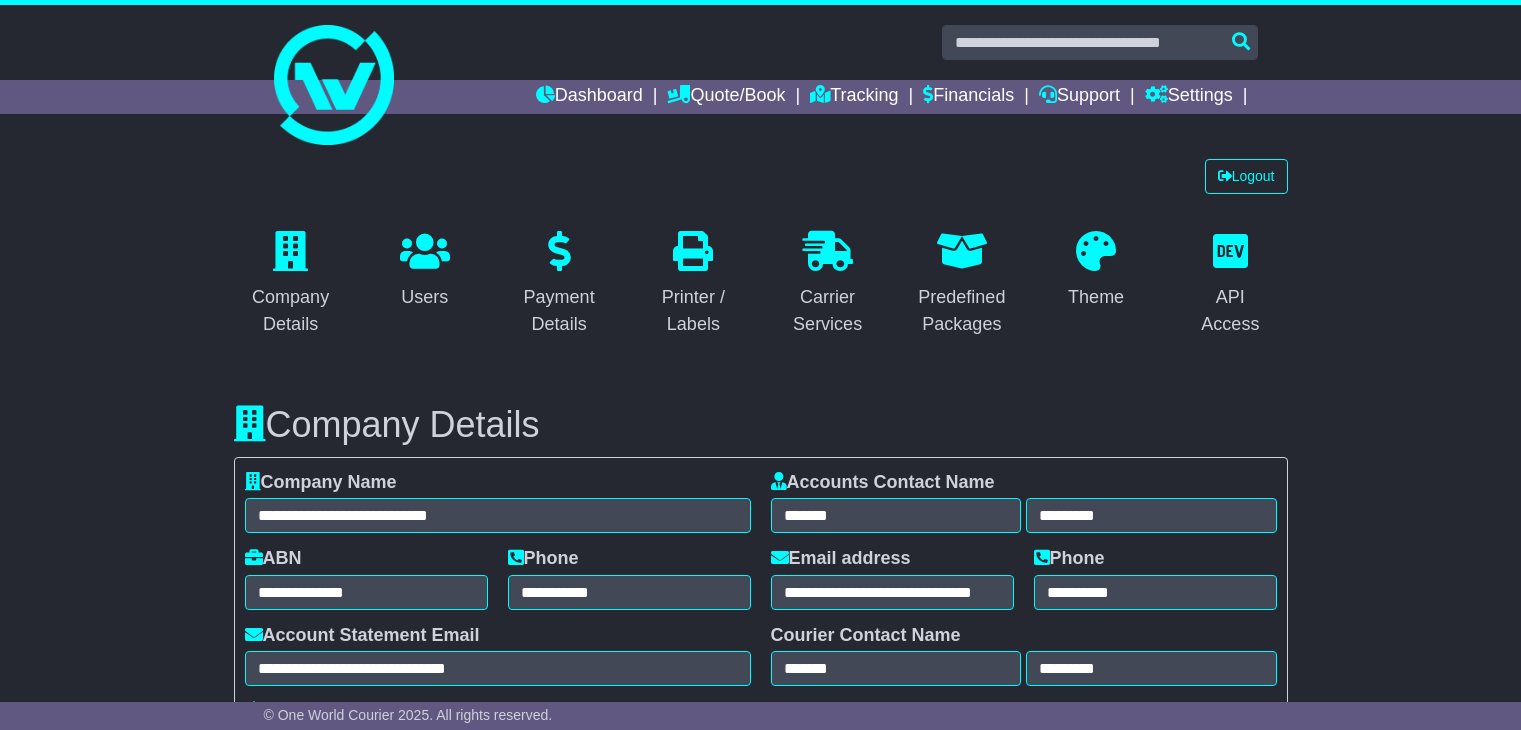 select on "**********" 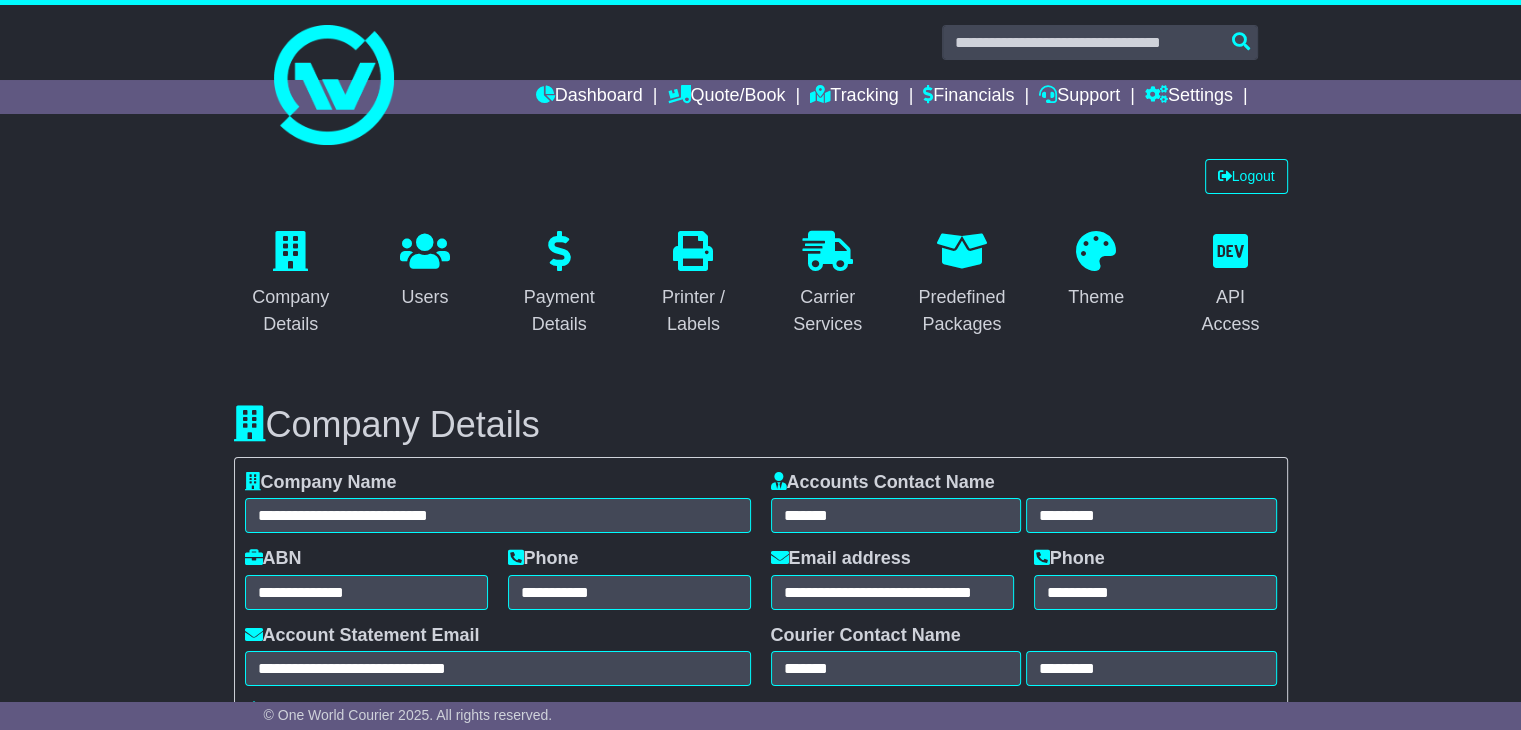 scroll, scrollTop: 0, scrollLeft: 0, axis: both 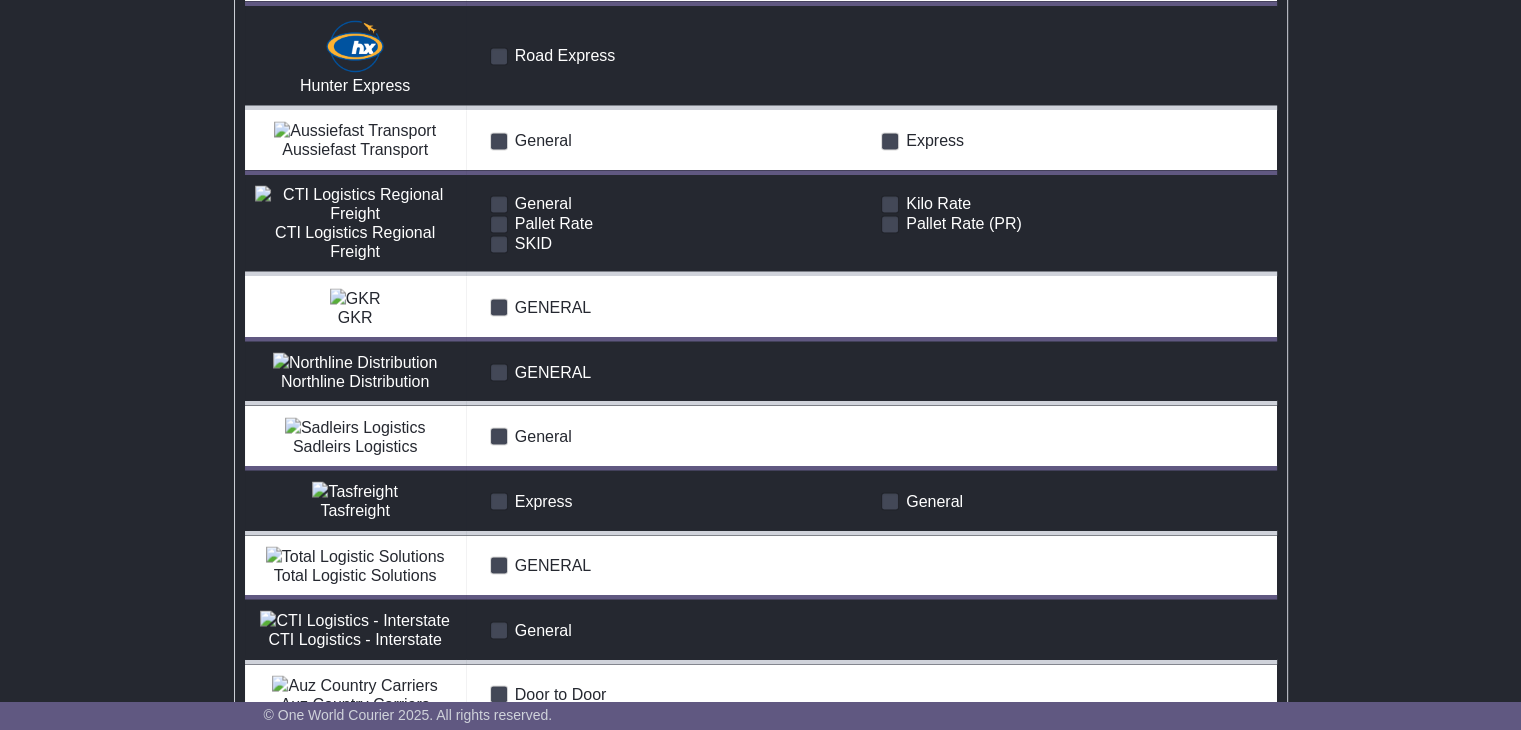click at bounding box center [499, 204] 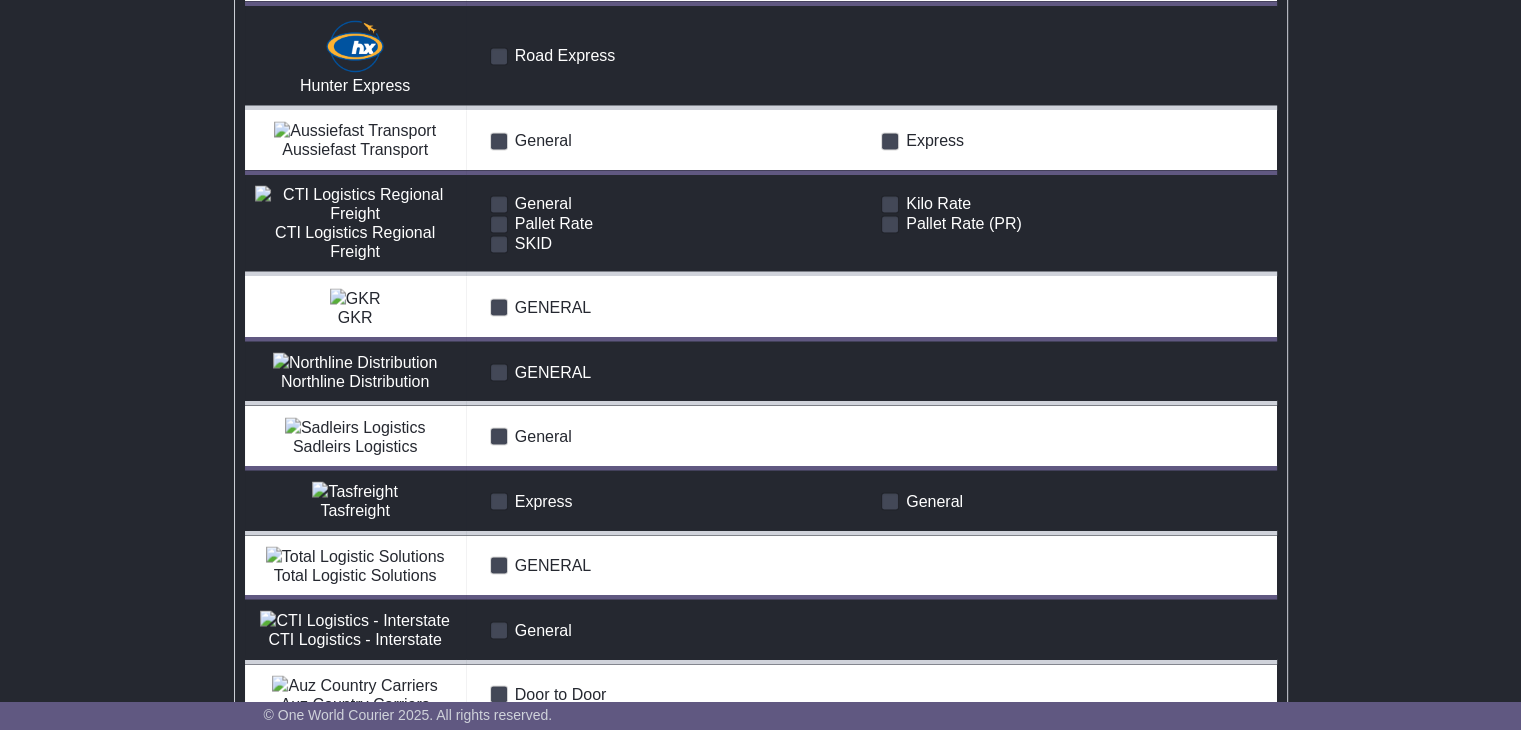 click at bounding box center (499, 244) 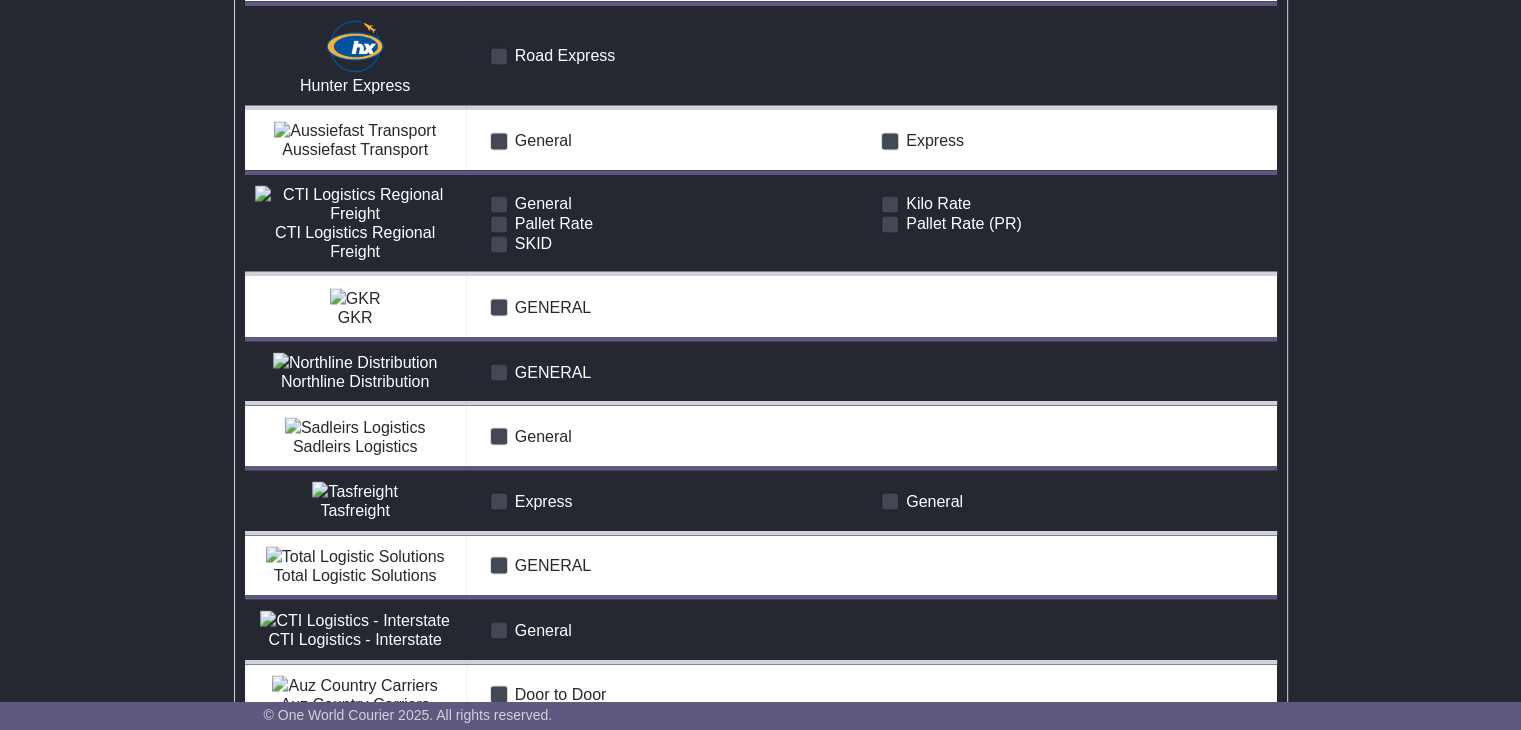 click at bounding box center [890, 204] 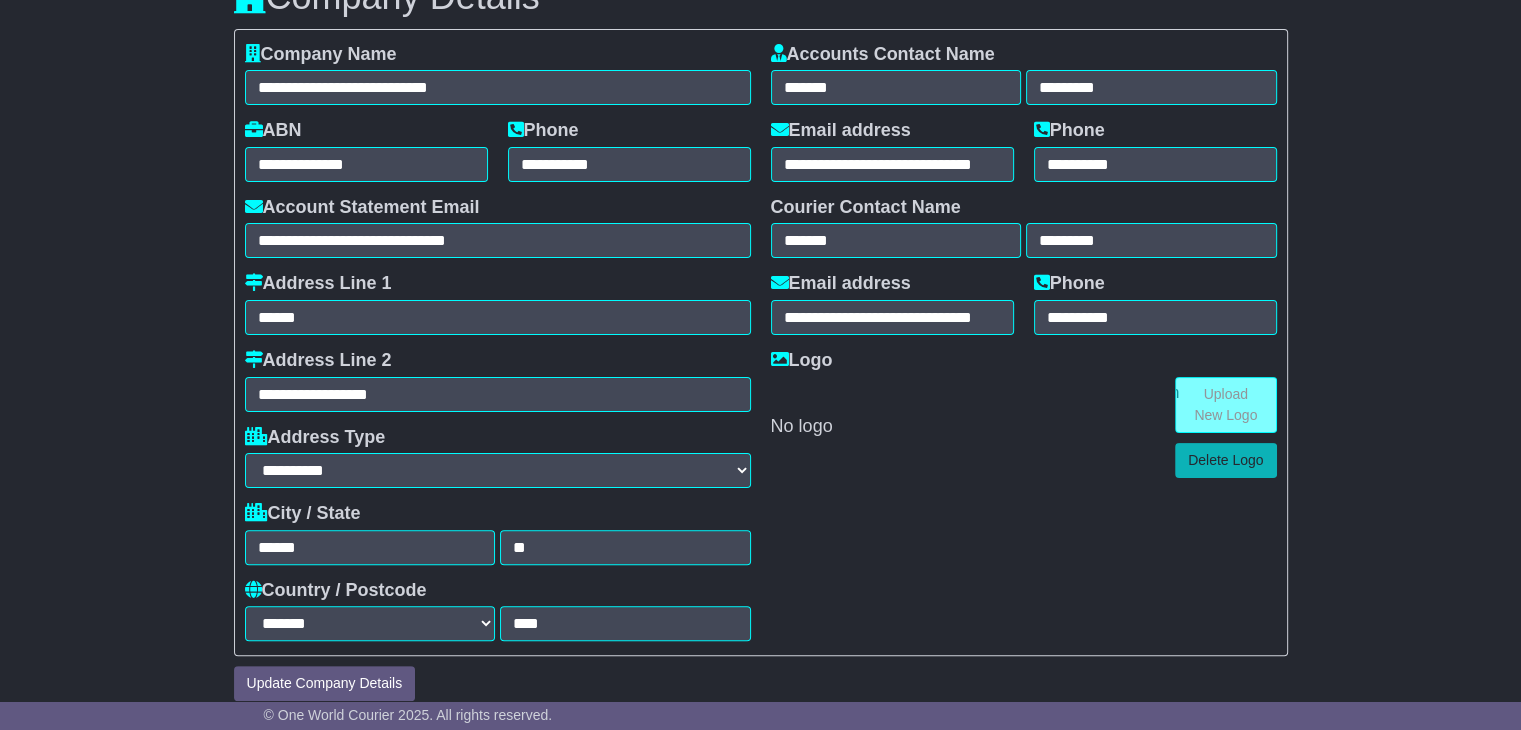 scroll, scrollTop: 0, scrollLeft: 0, axis: both 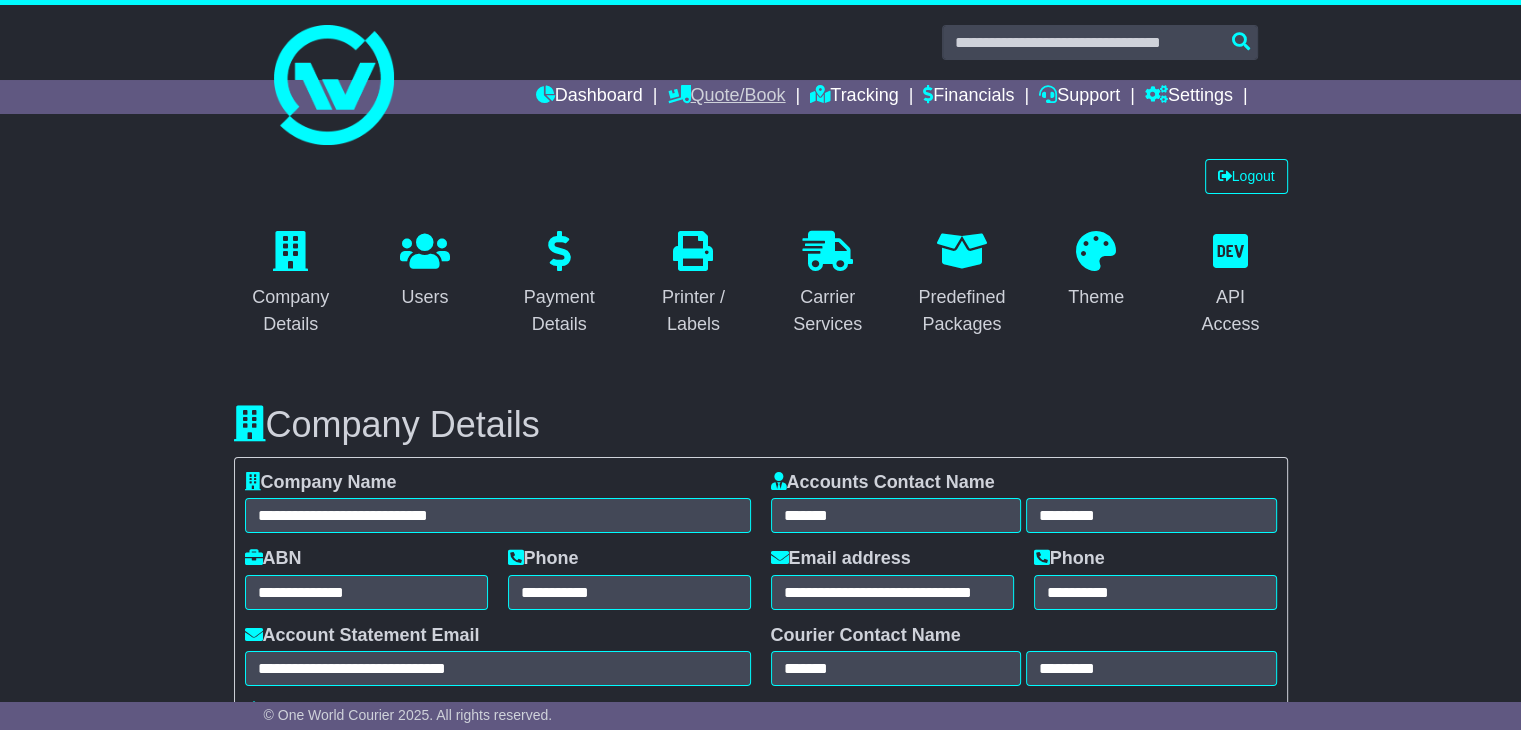 click on "Quote/Book" at bounding box center [726, 97] 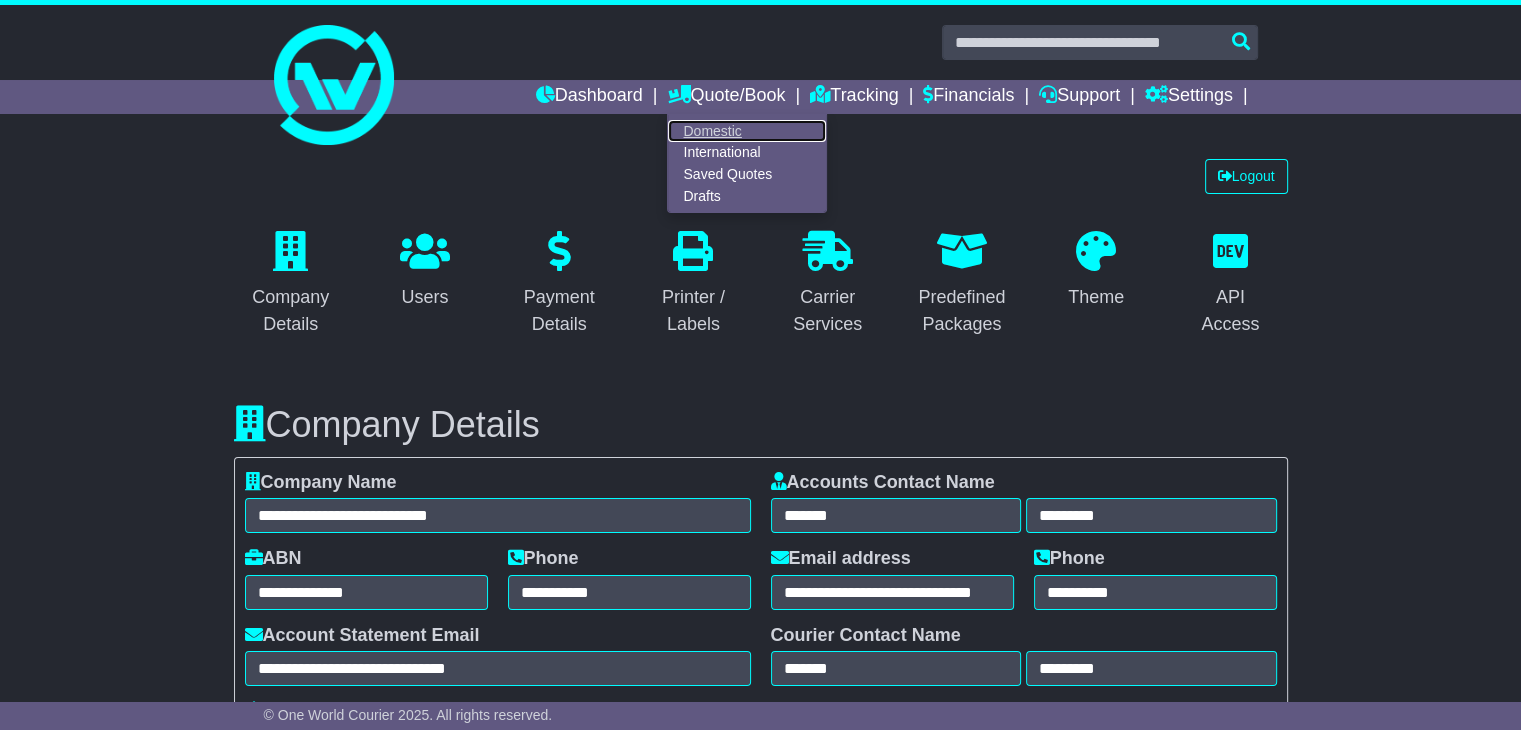 click on "Domestic" at bounding box center (747, 131) 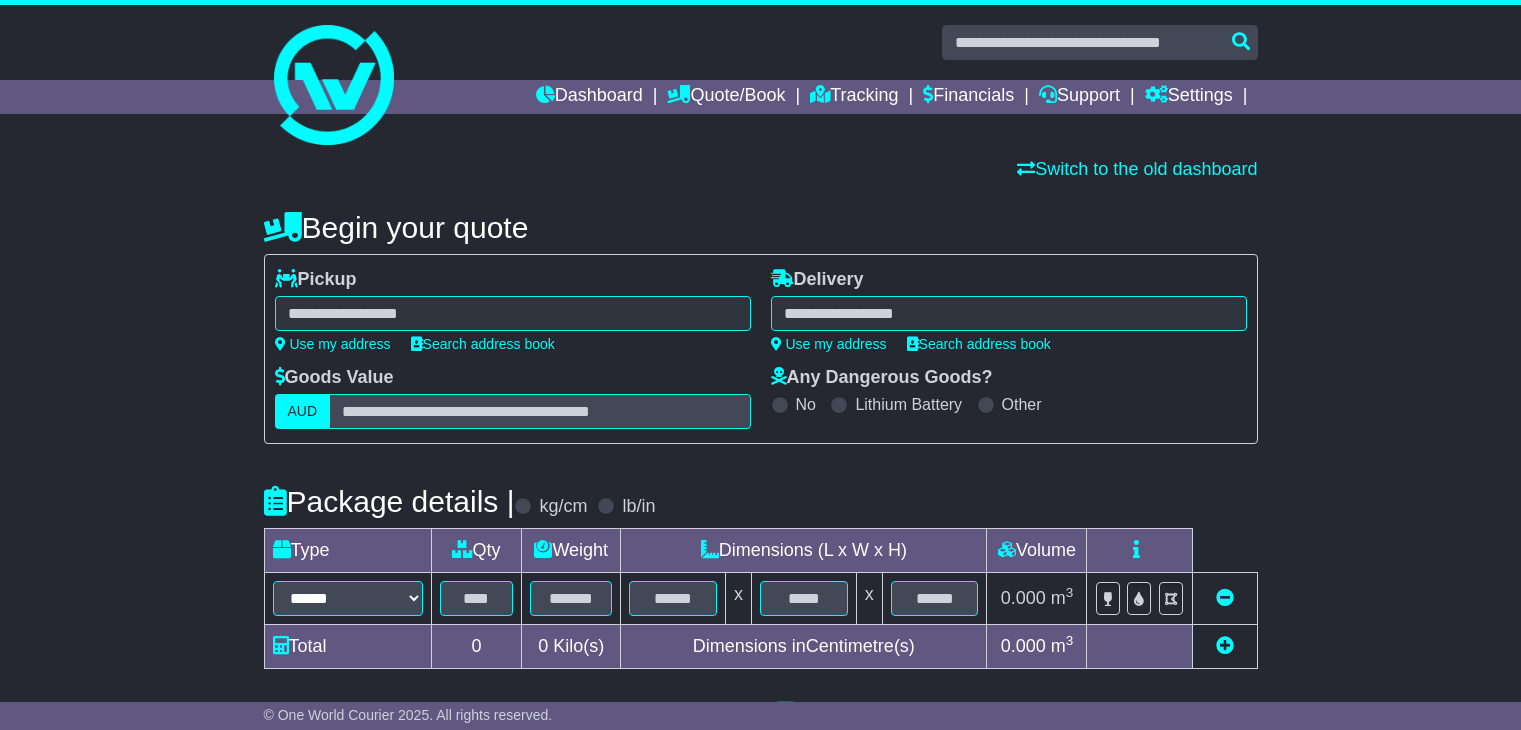 scroll, scrollTop: 0, scrollLeft: 0, axis: both 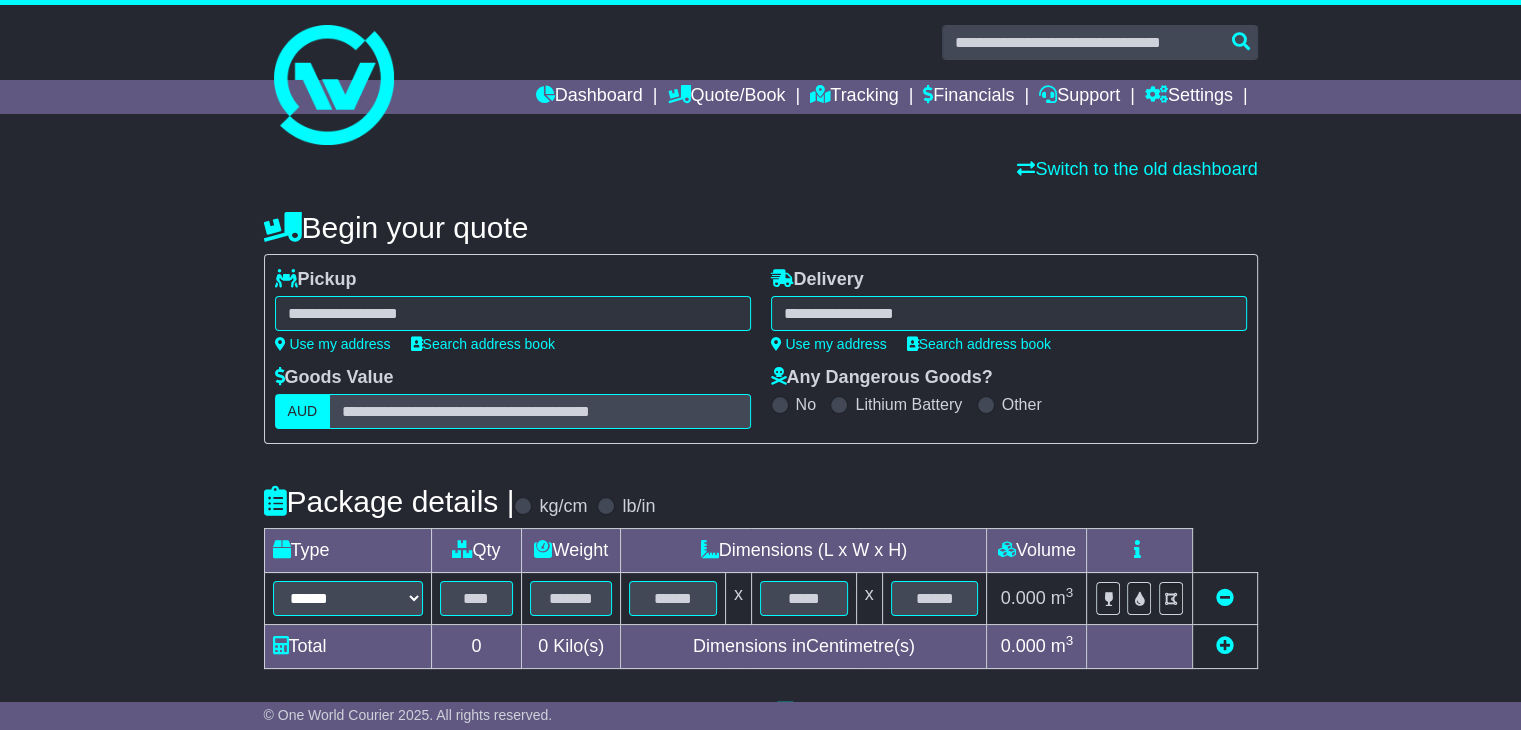 click at bounding box center [513, 313] 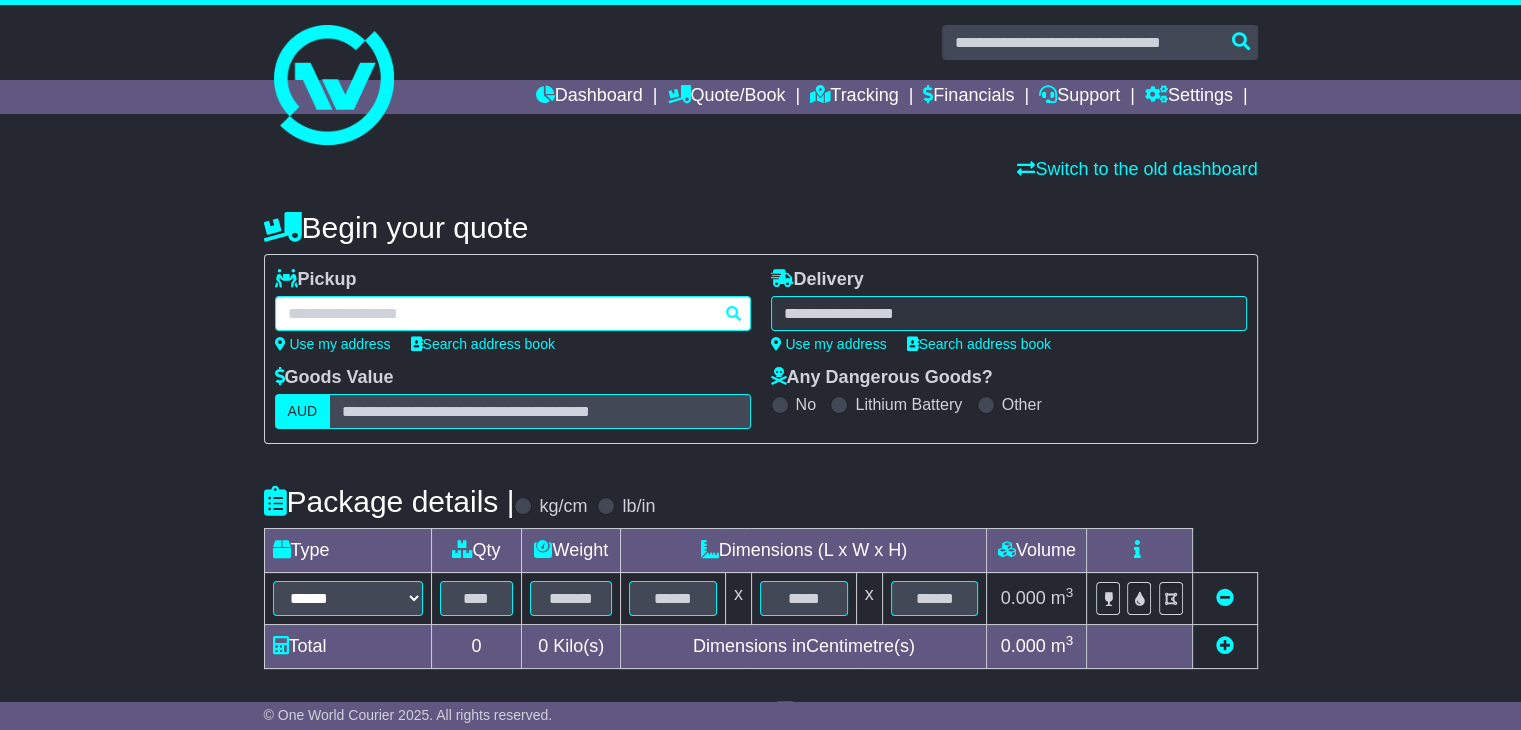 click at bounding box center [513, 313] 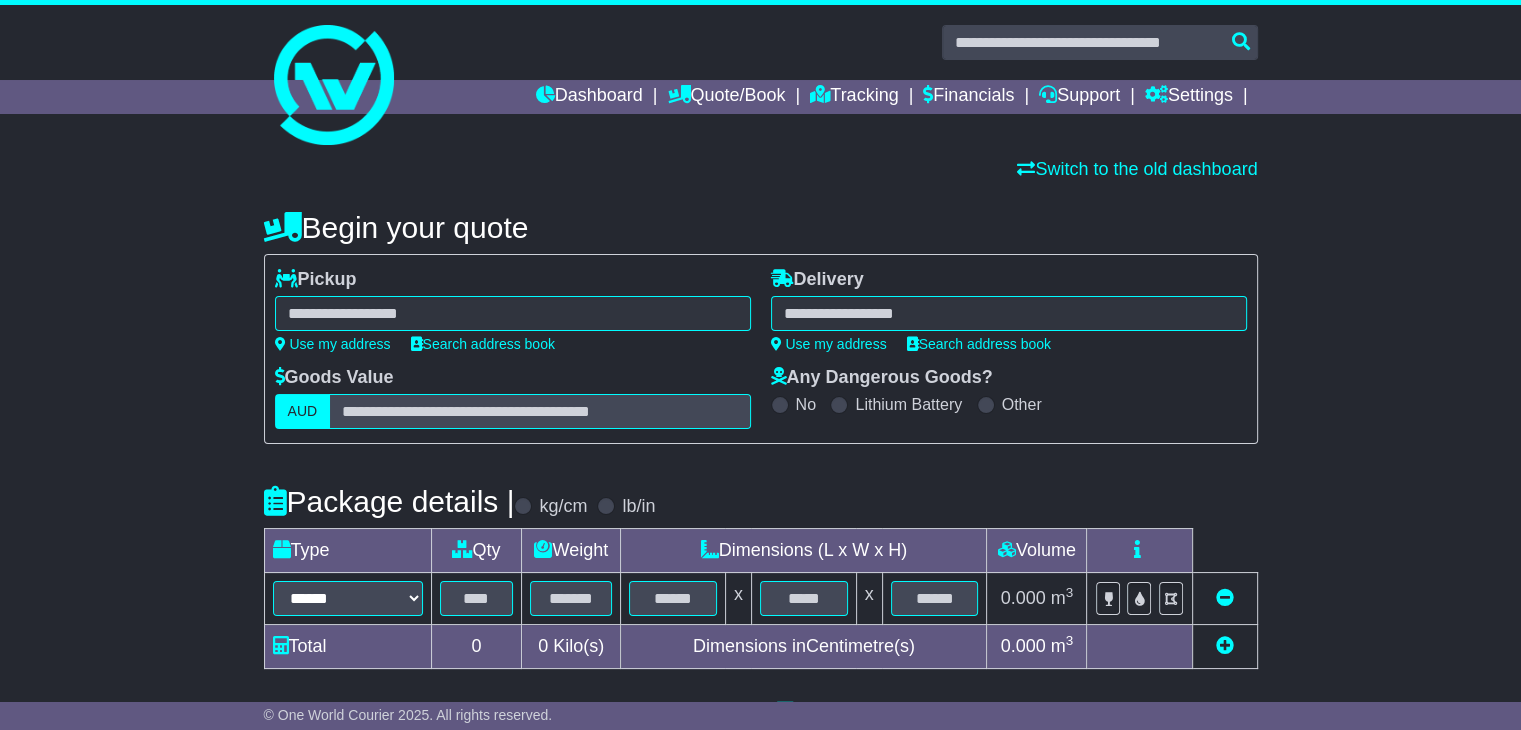 click at bounding box center [1009, 313] 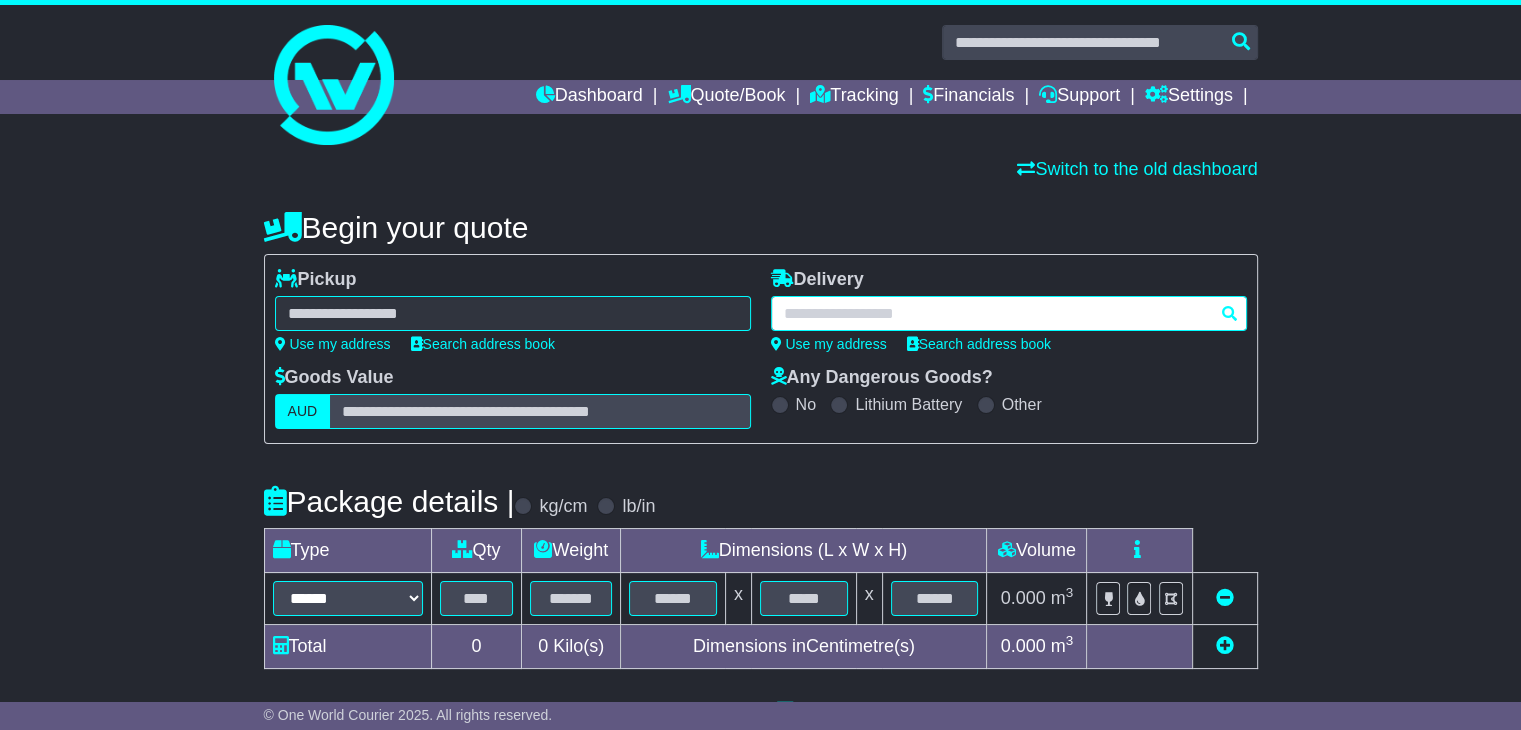 click at bounding box center [1009, 313] 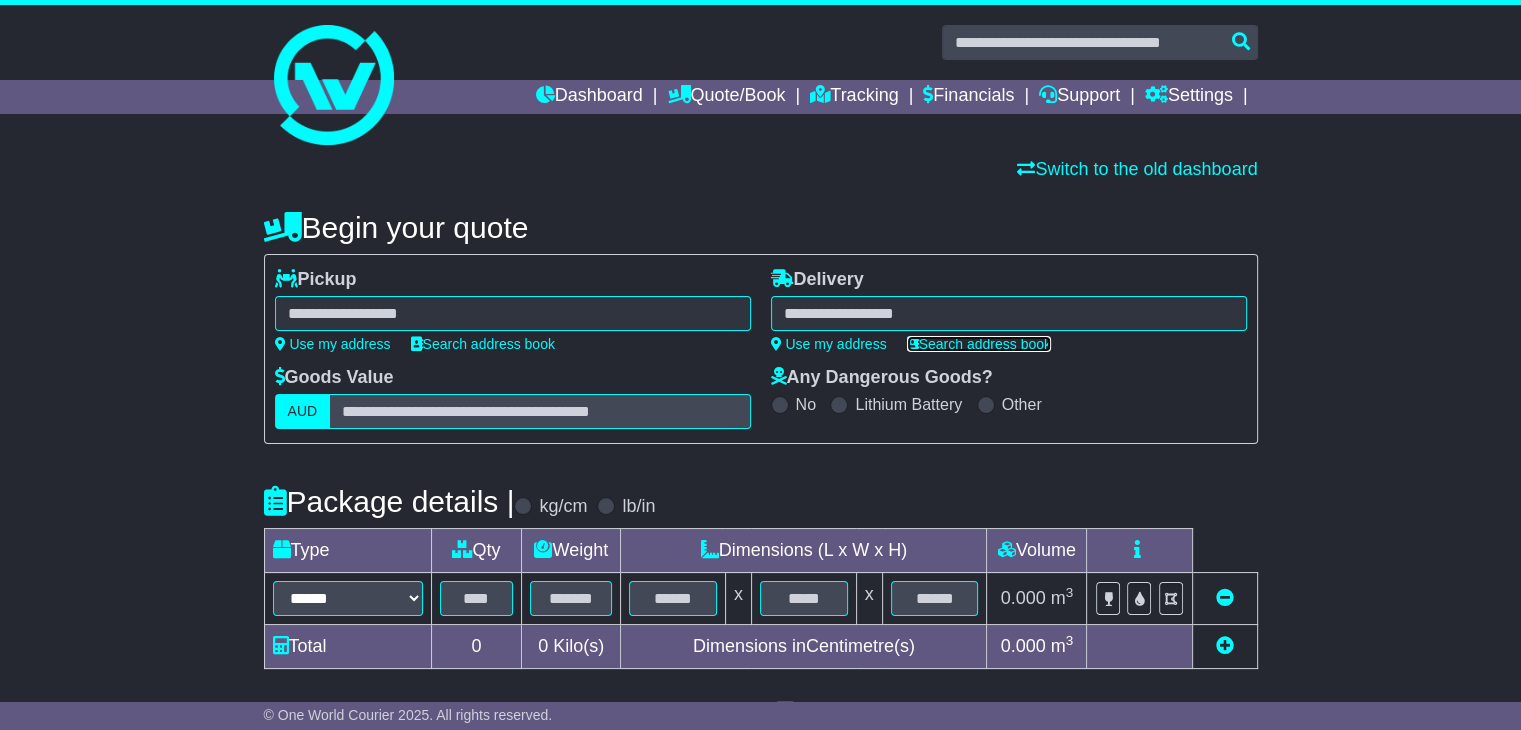 click on "Search address book" at bounding box center [979, 344] 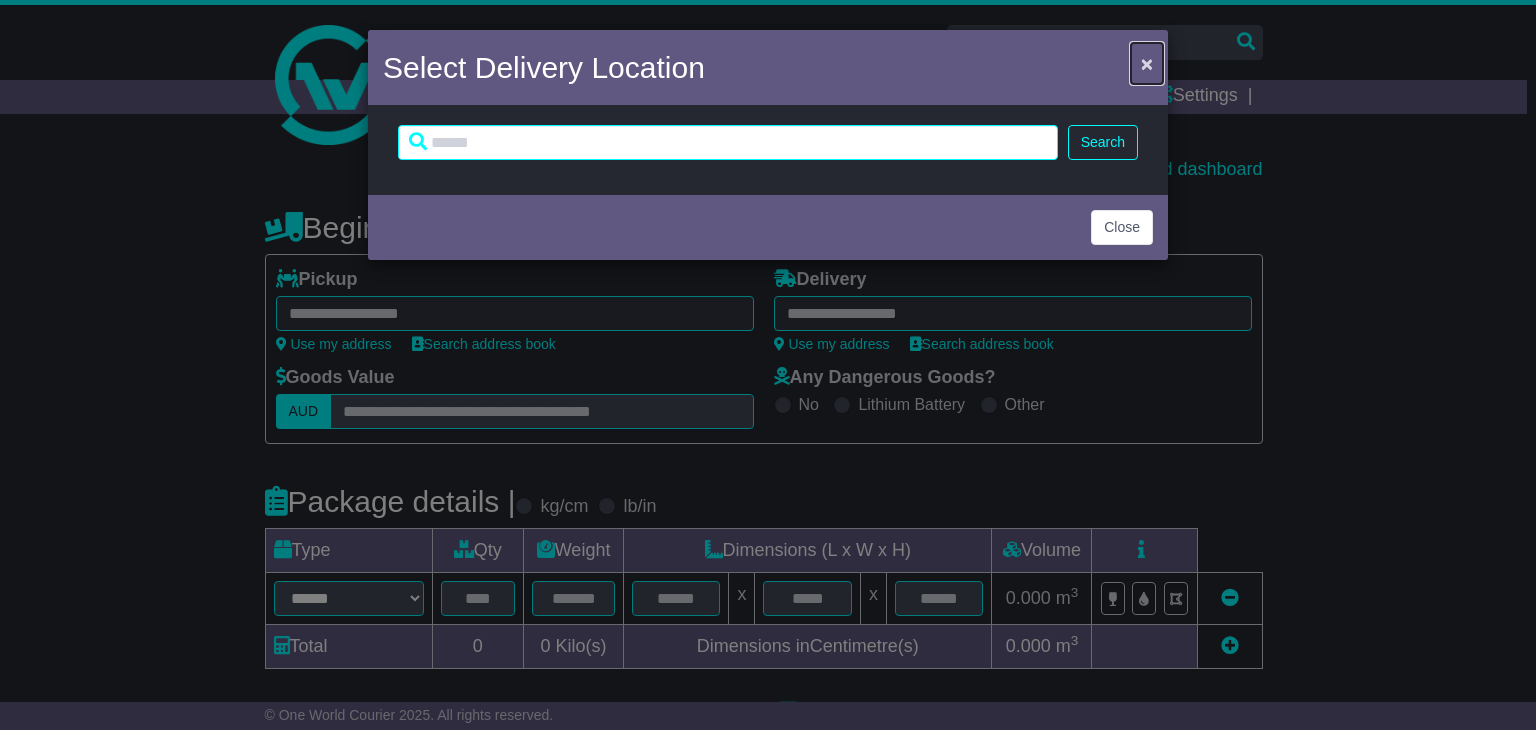 click on "×" at bounding box center (1147, 63) 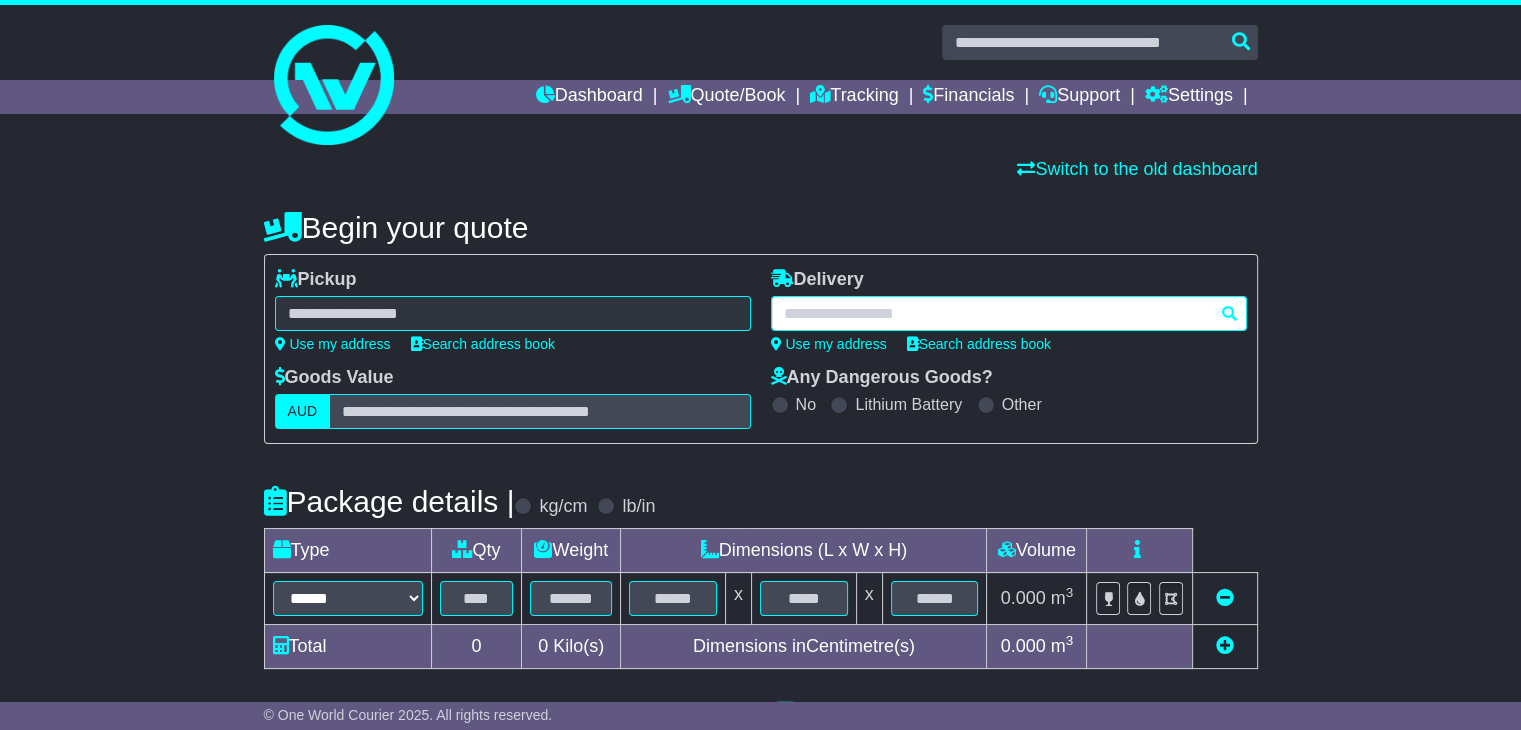 click at bounding box center [1009, 313] 